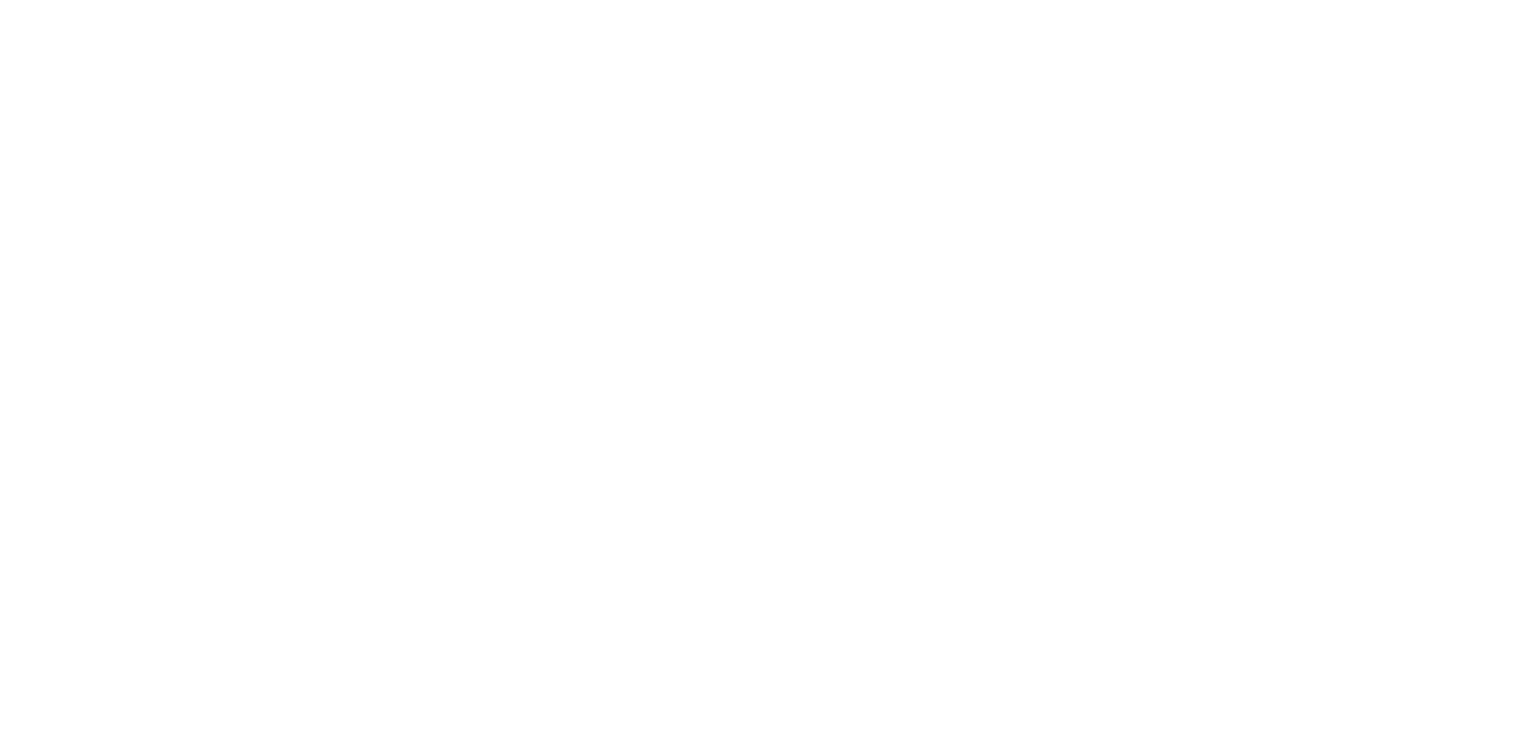 scroll, scrollTop: 0, scrollLeft: 0, axis: both 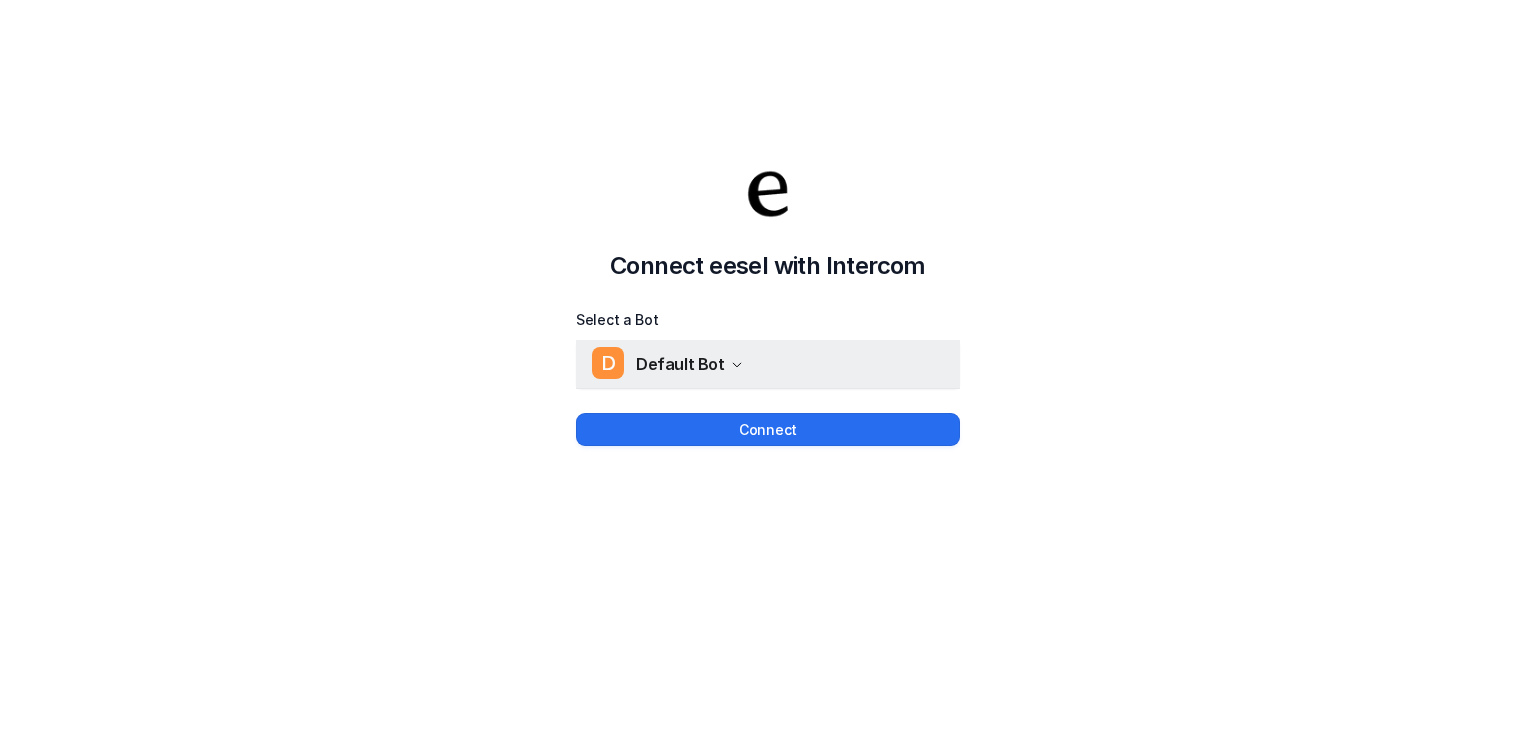 click on "D Default Bot" at bounding box center [667, 364] 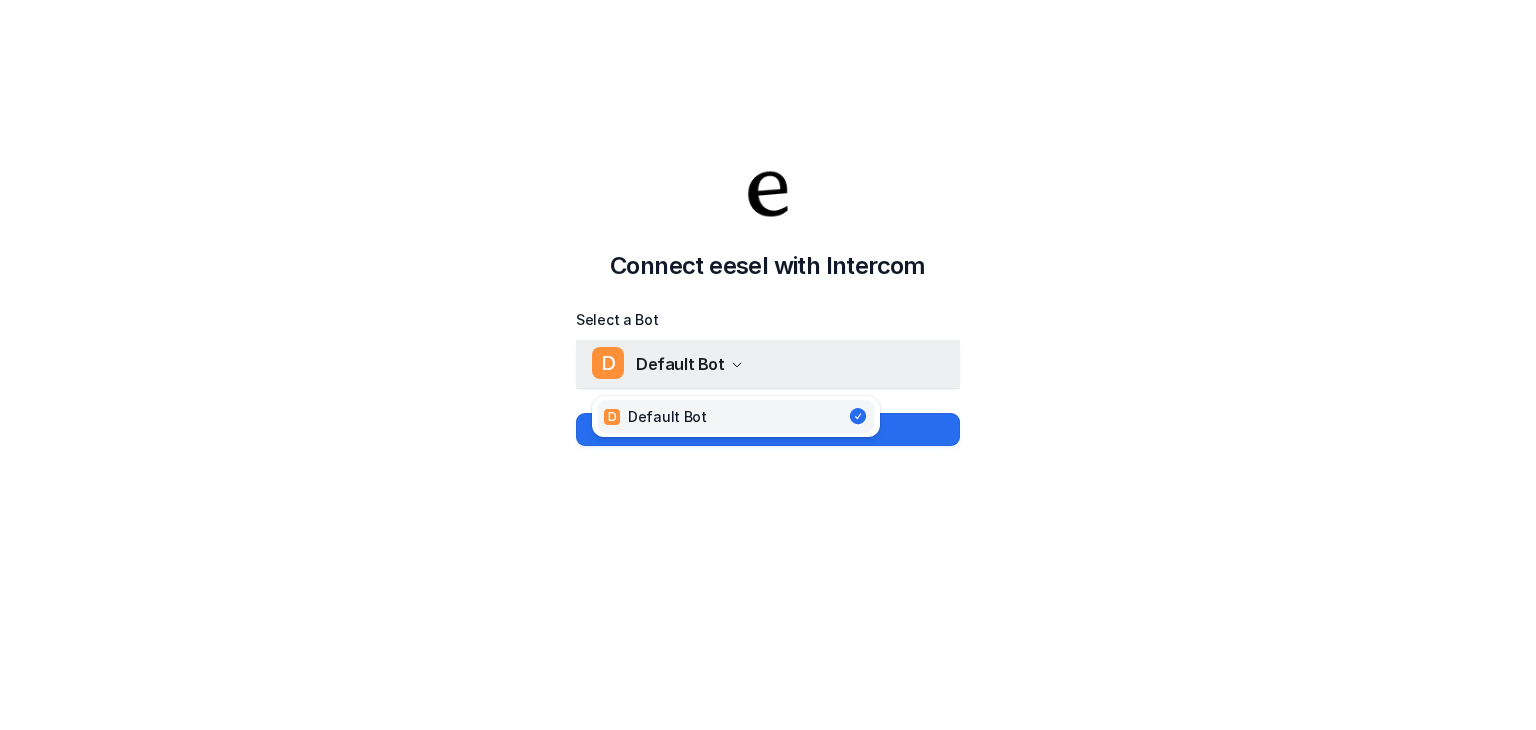 click on "D Default Bot" at bounding box center [667, 364] 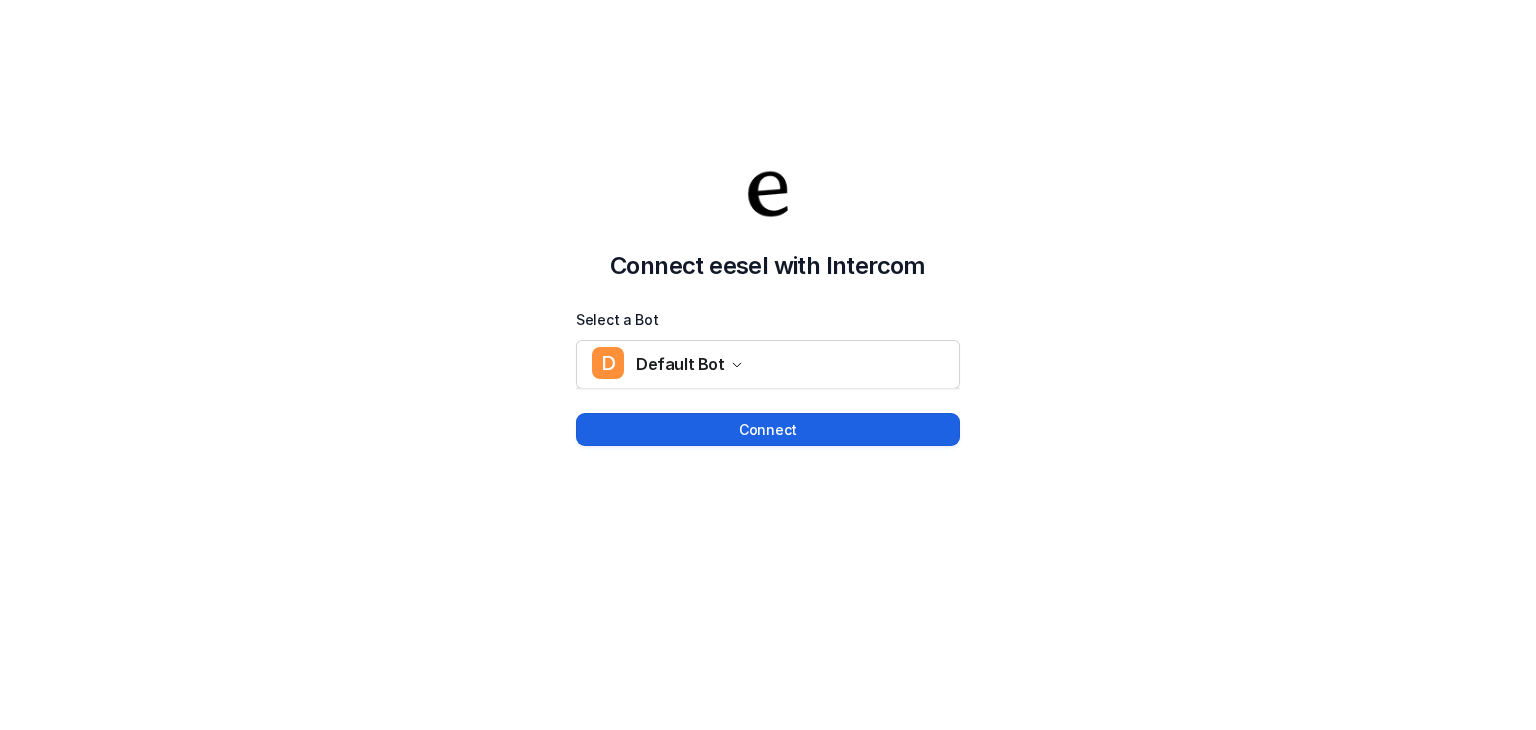 click on "Connect" at bounding box center (768, 429) 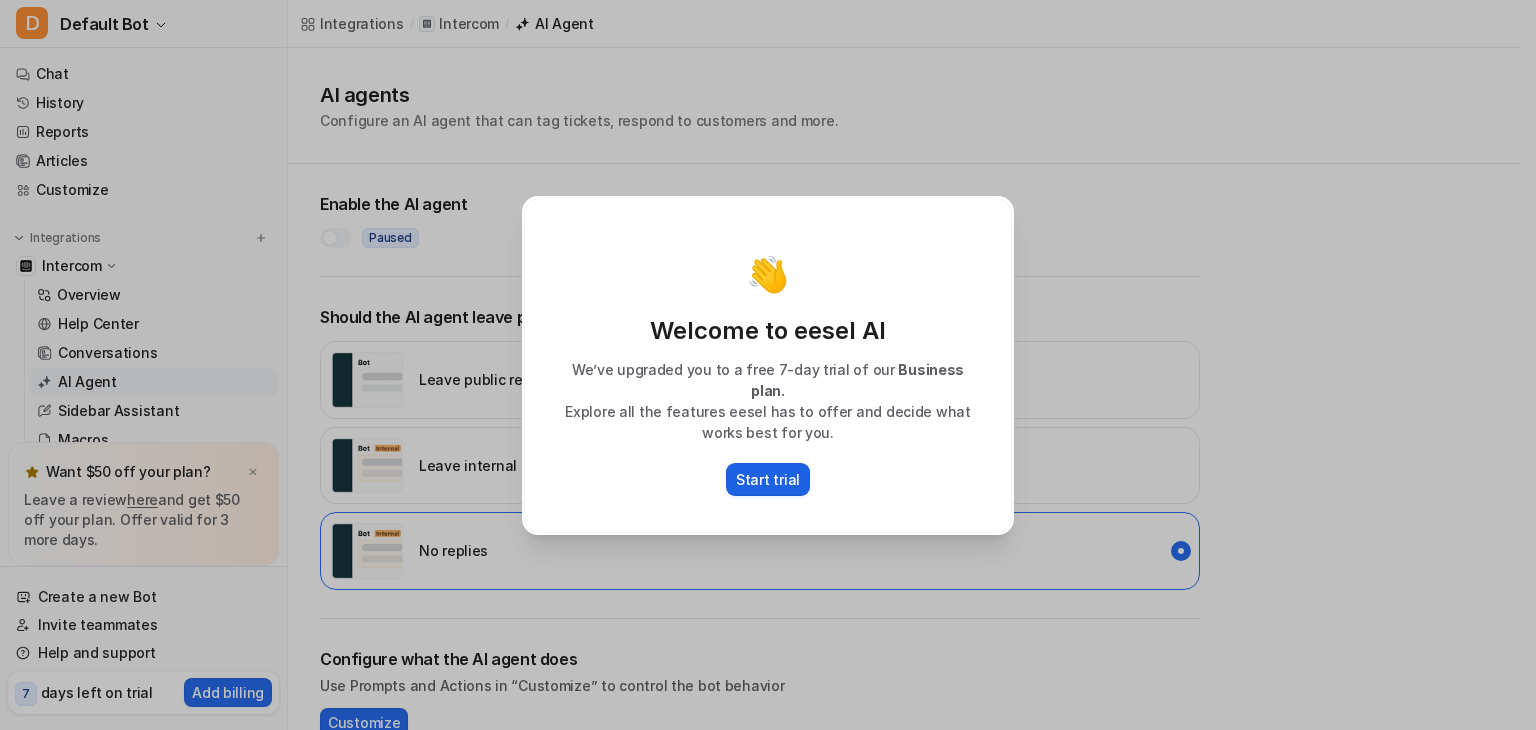 click on "Start trial" at bounding box center [768, 479] 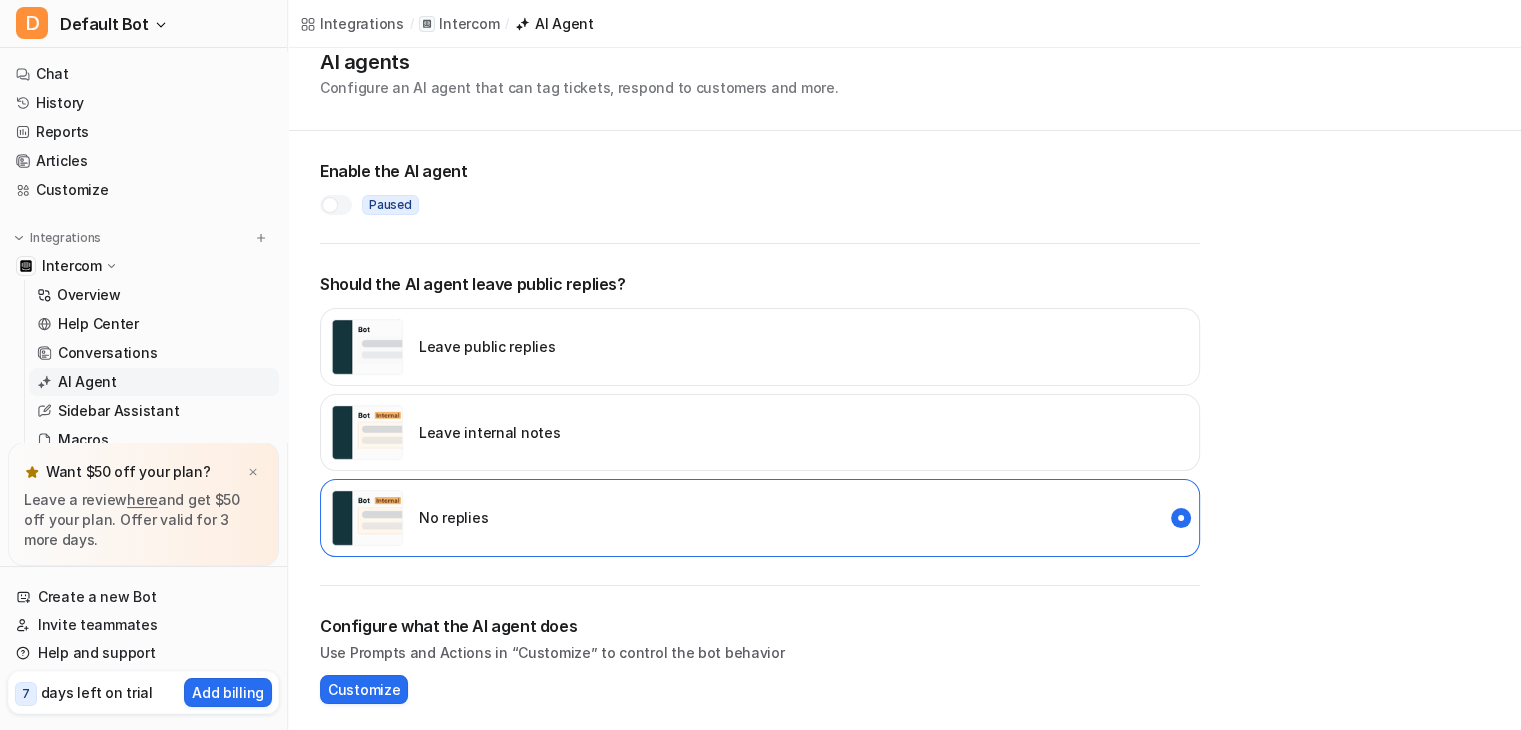 scroll, scrollTop: 0, scrollLeft: 0, axis: both 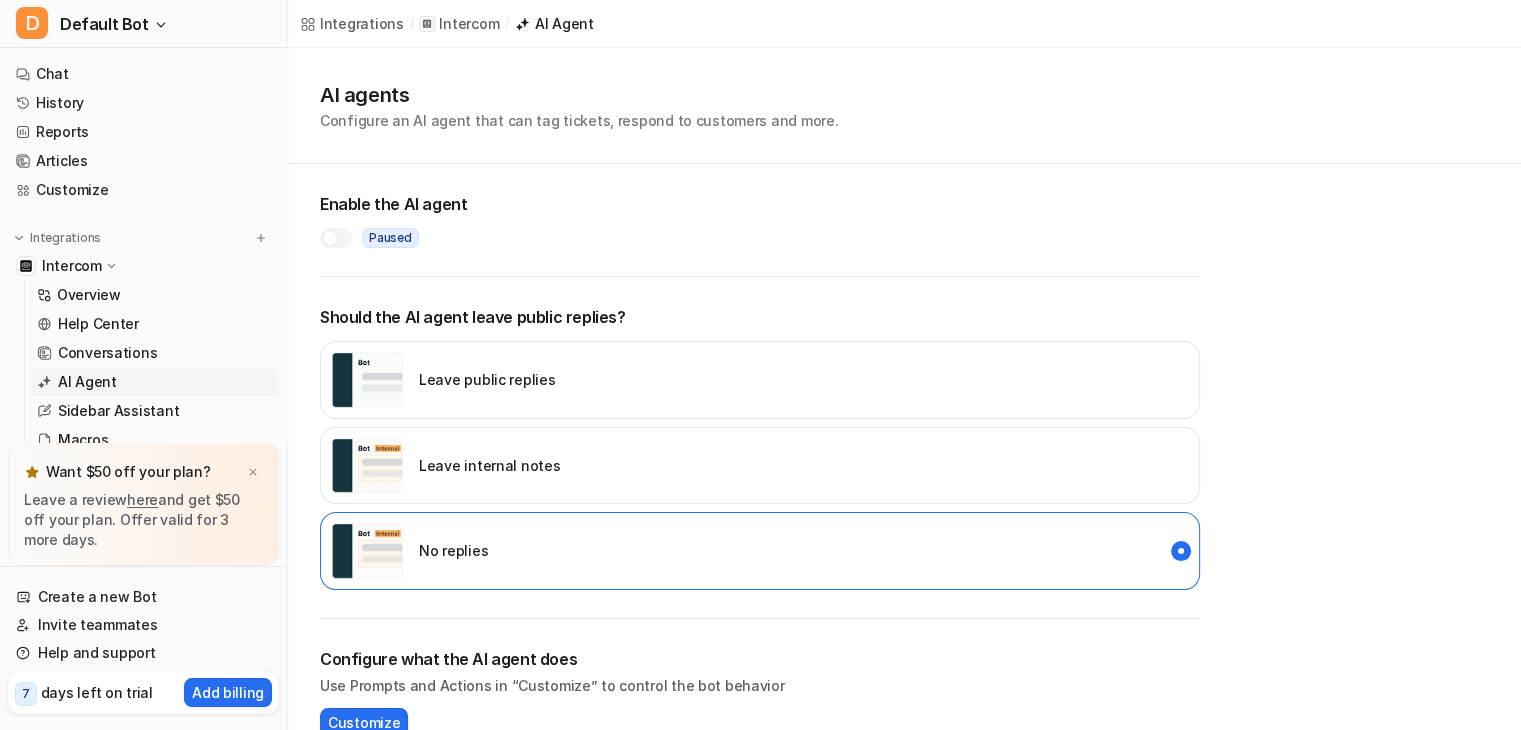 click at bounding box center (330, 238) 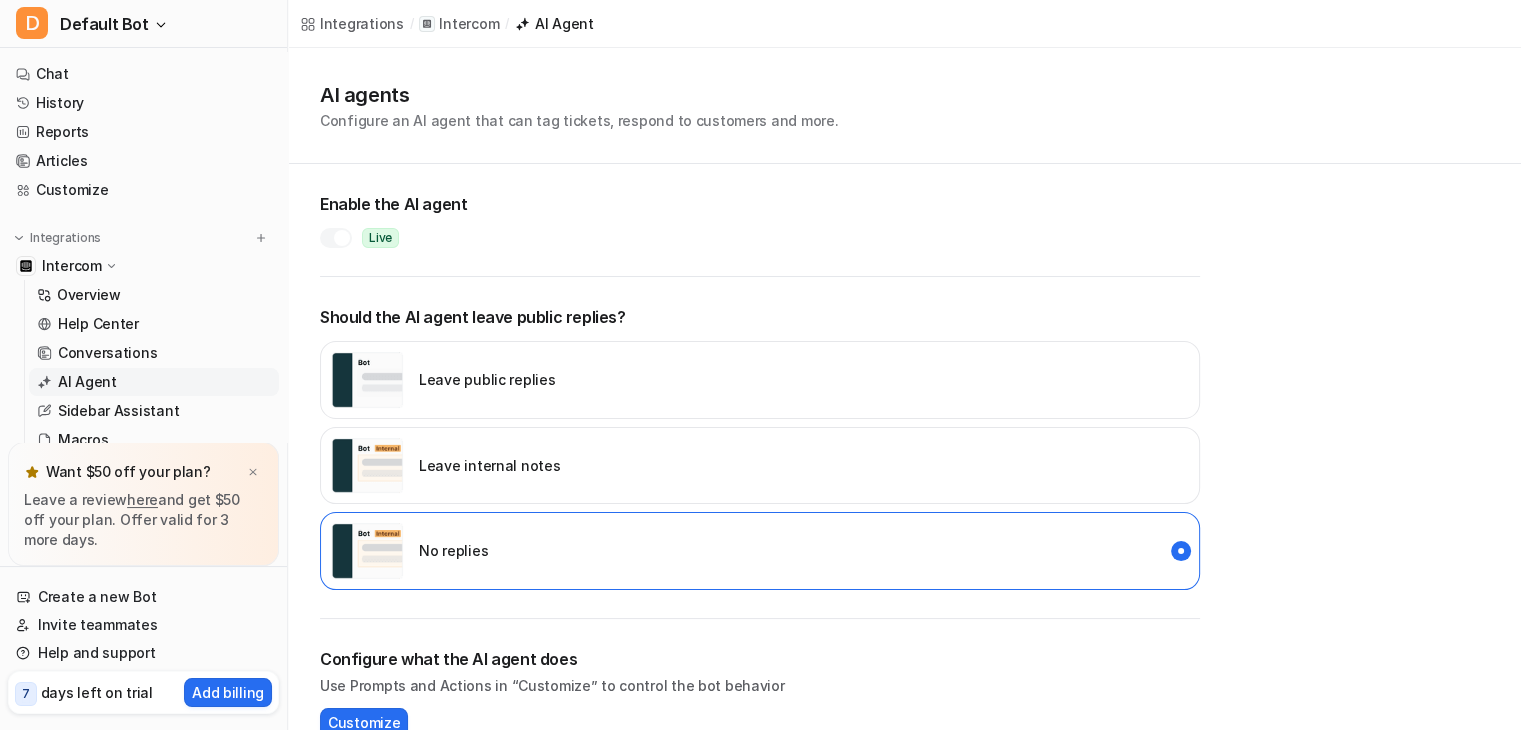 scroll, scrollTop: 33, scrollLeft: 0, axis: vertical 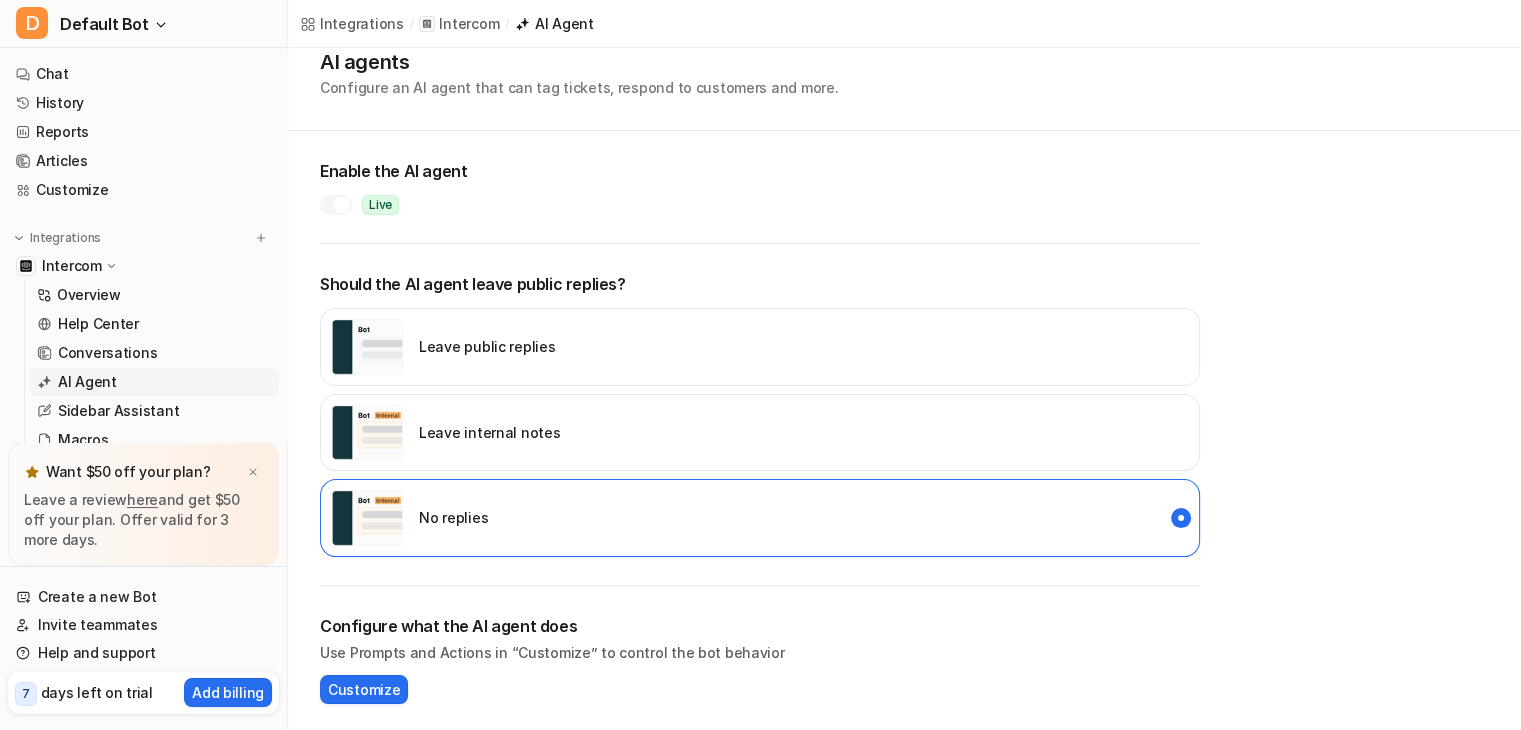 click on "Want $50 off your plan?" at bounding box center [143, 472] 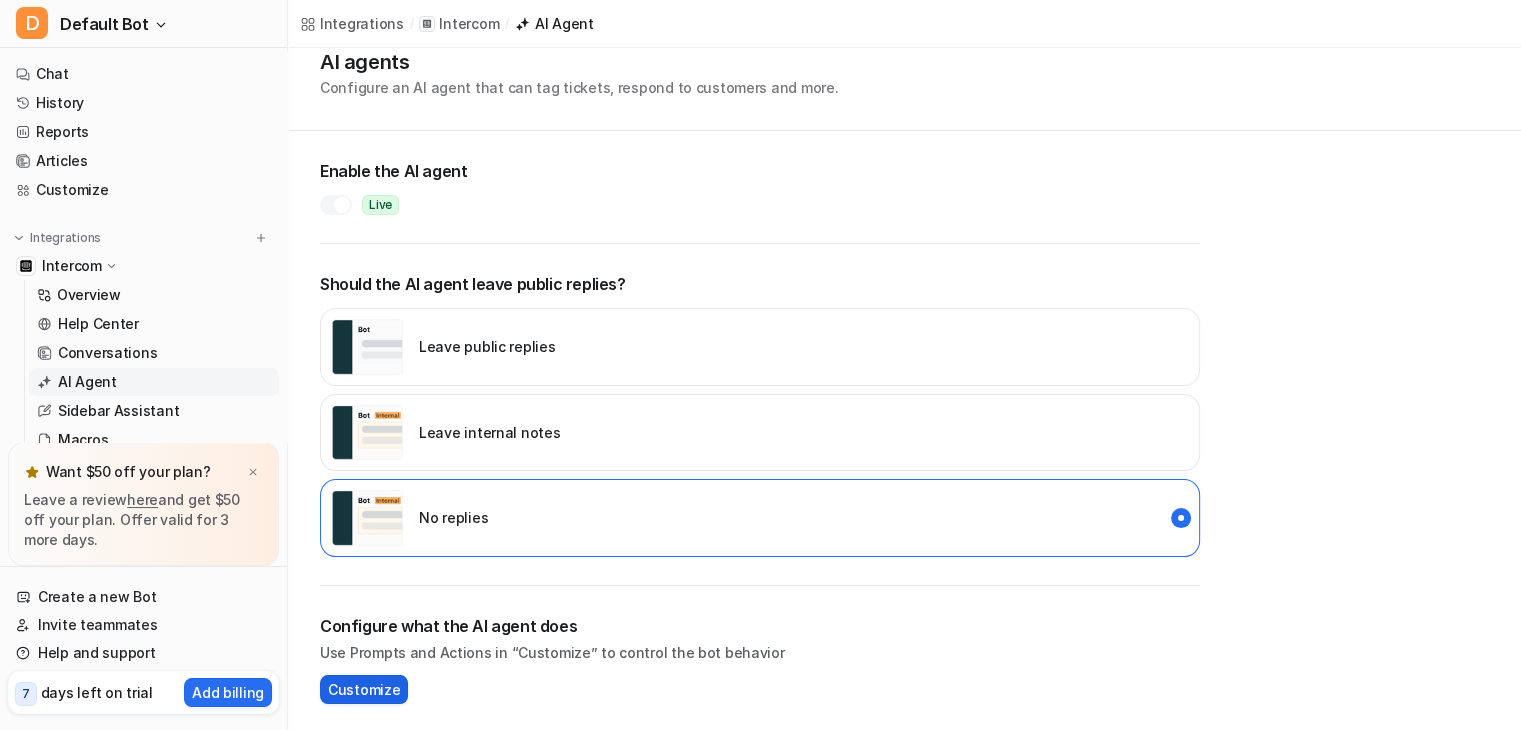 click on "Customize" at bounding box center (364, 689) 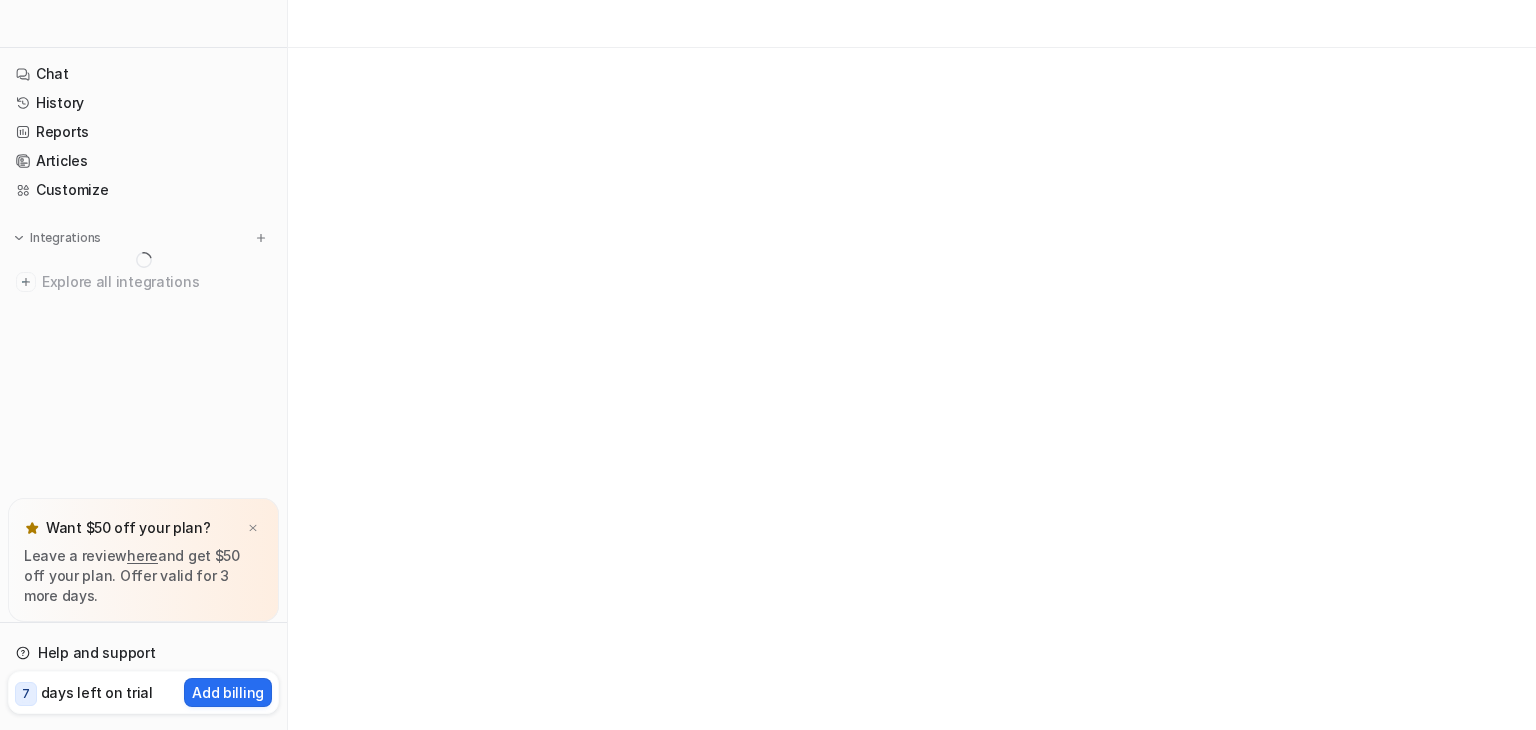 scroll, scrollTop: 0, scrollLeft: 0, axis: both 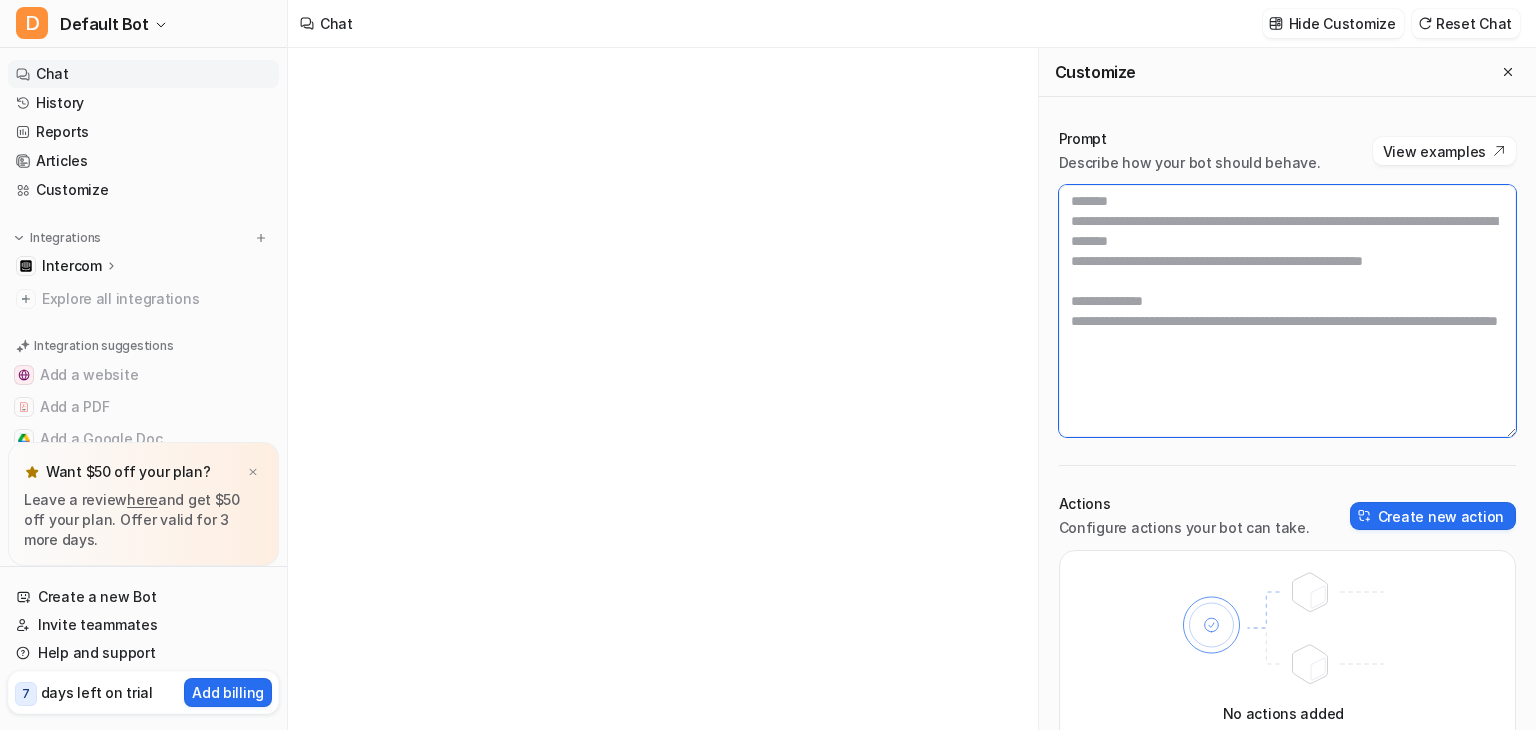 click at bounding box center (1287, 311) 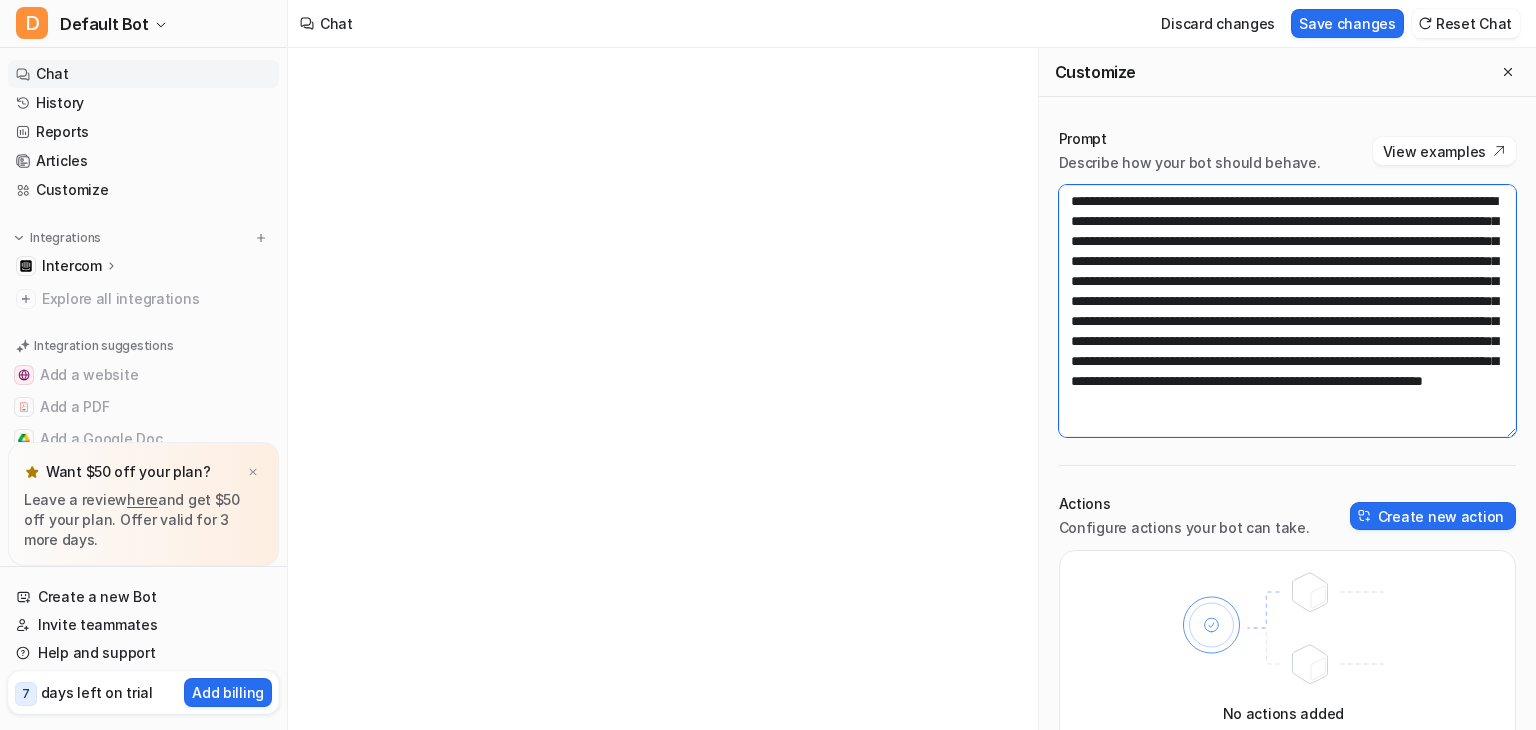 scroll, scrollTop: 72, scrollLeft: 0, axis: vertical 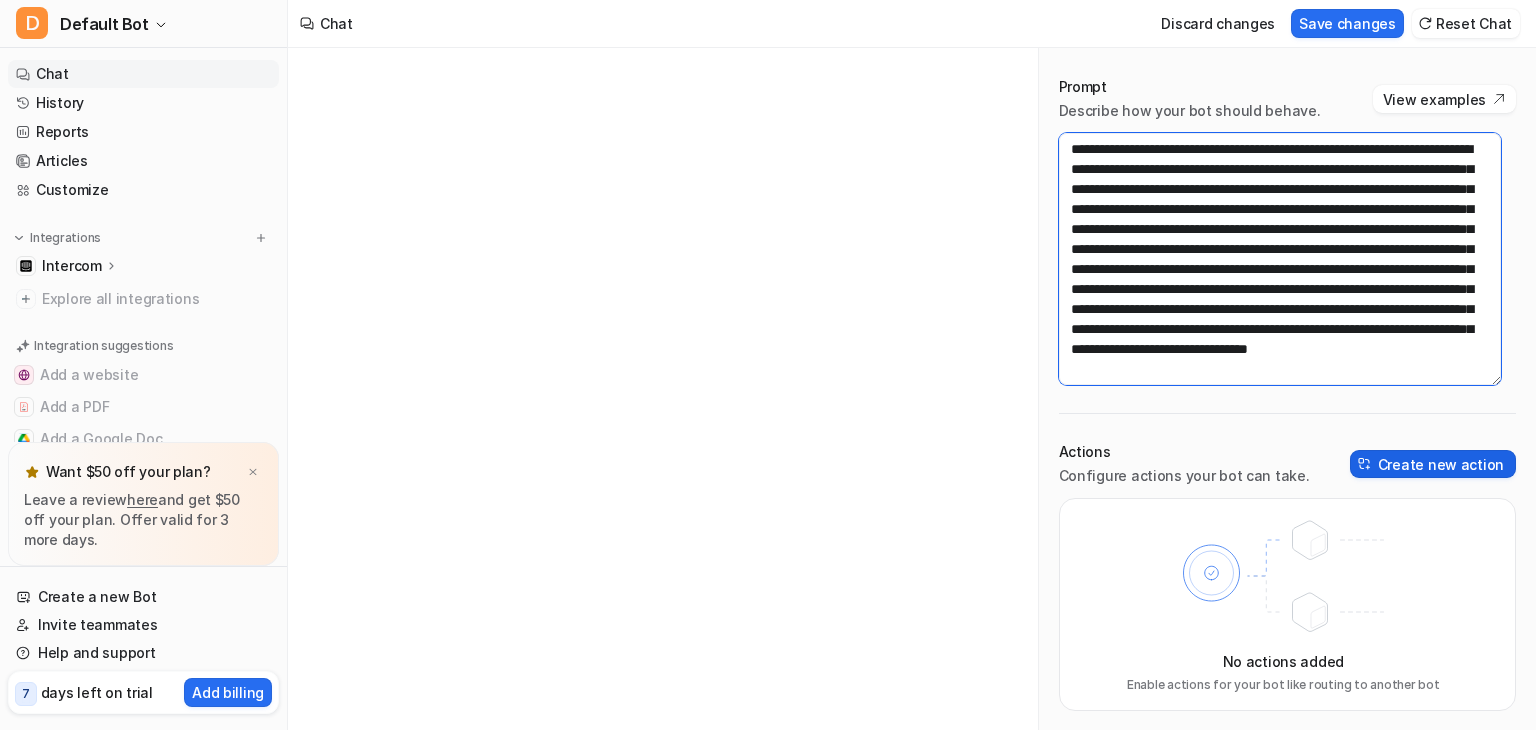 type on "**********" 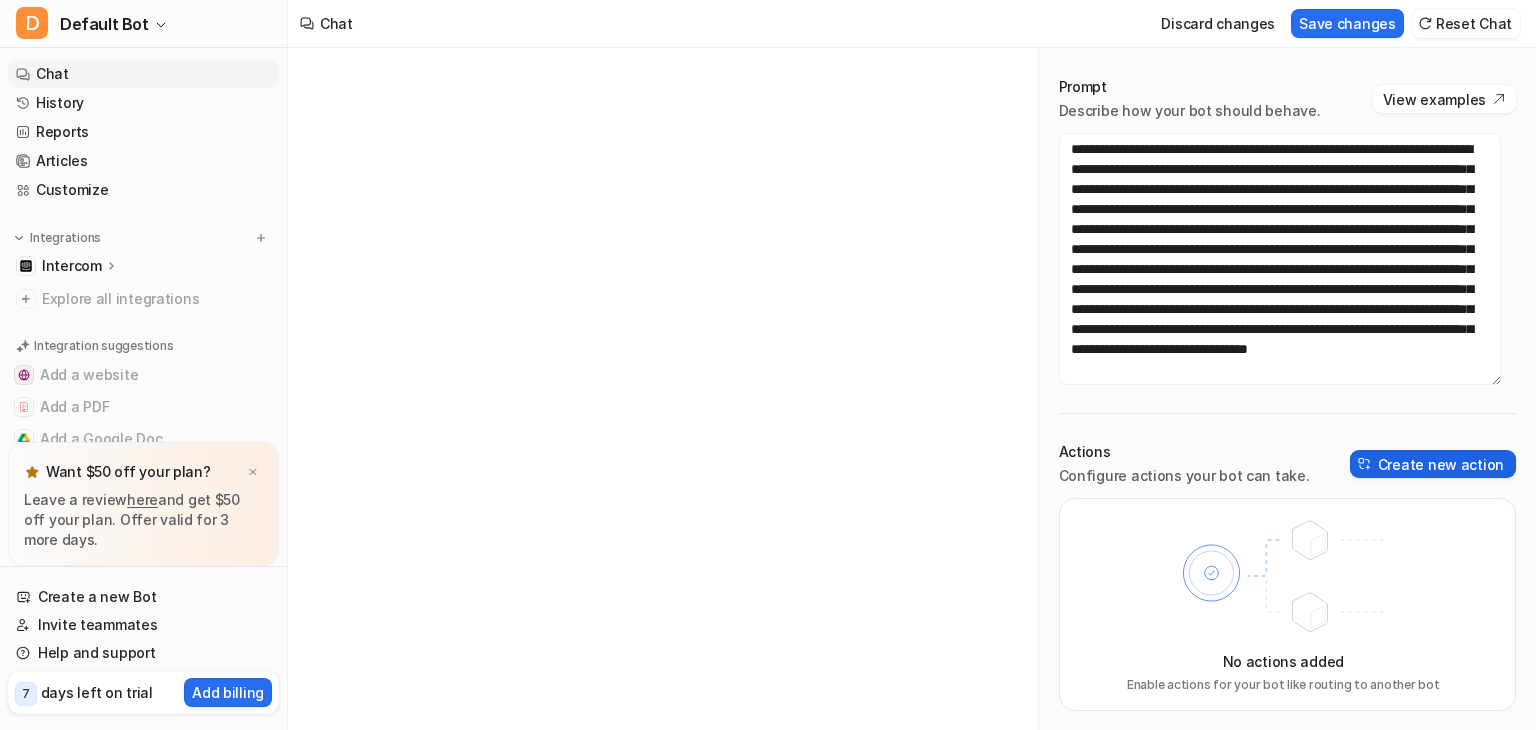 click on "Create new action" at bounding box center (1433, 464) 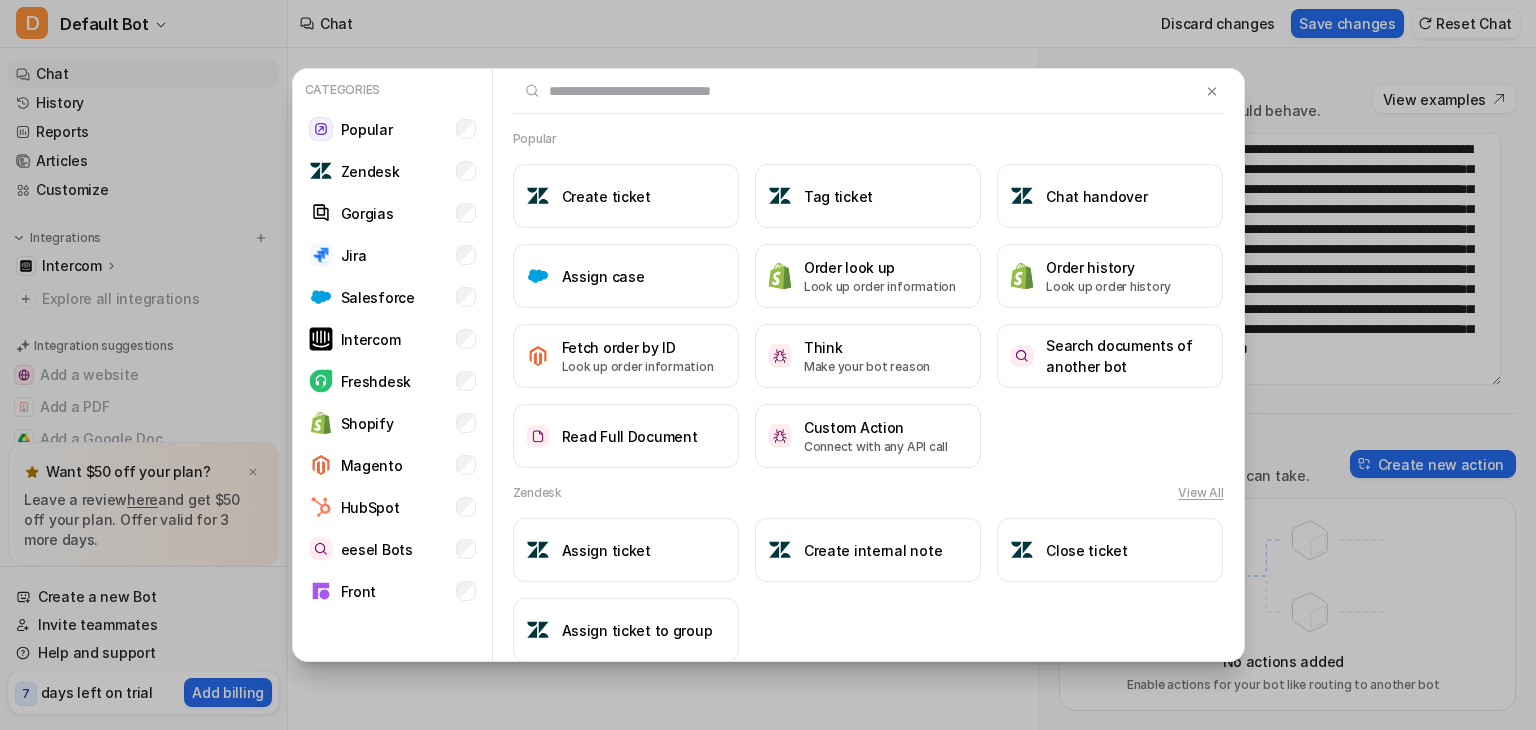 scroll, scrollTop: 0, scrollLeft: 0, axis: both 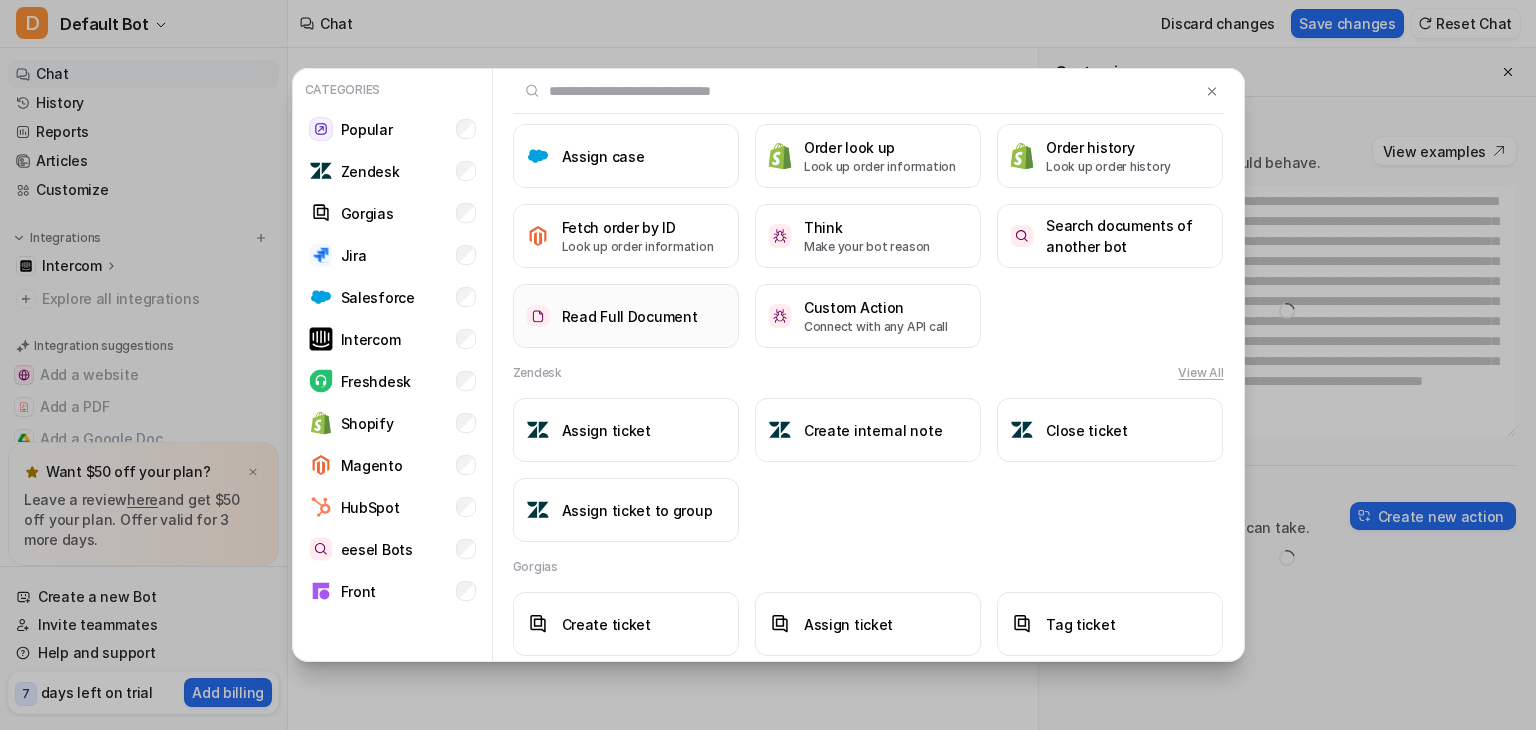 click on "Read Full Document" at bounding box center [630, 316] 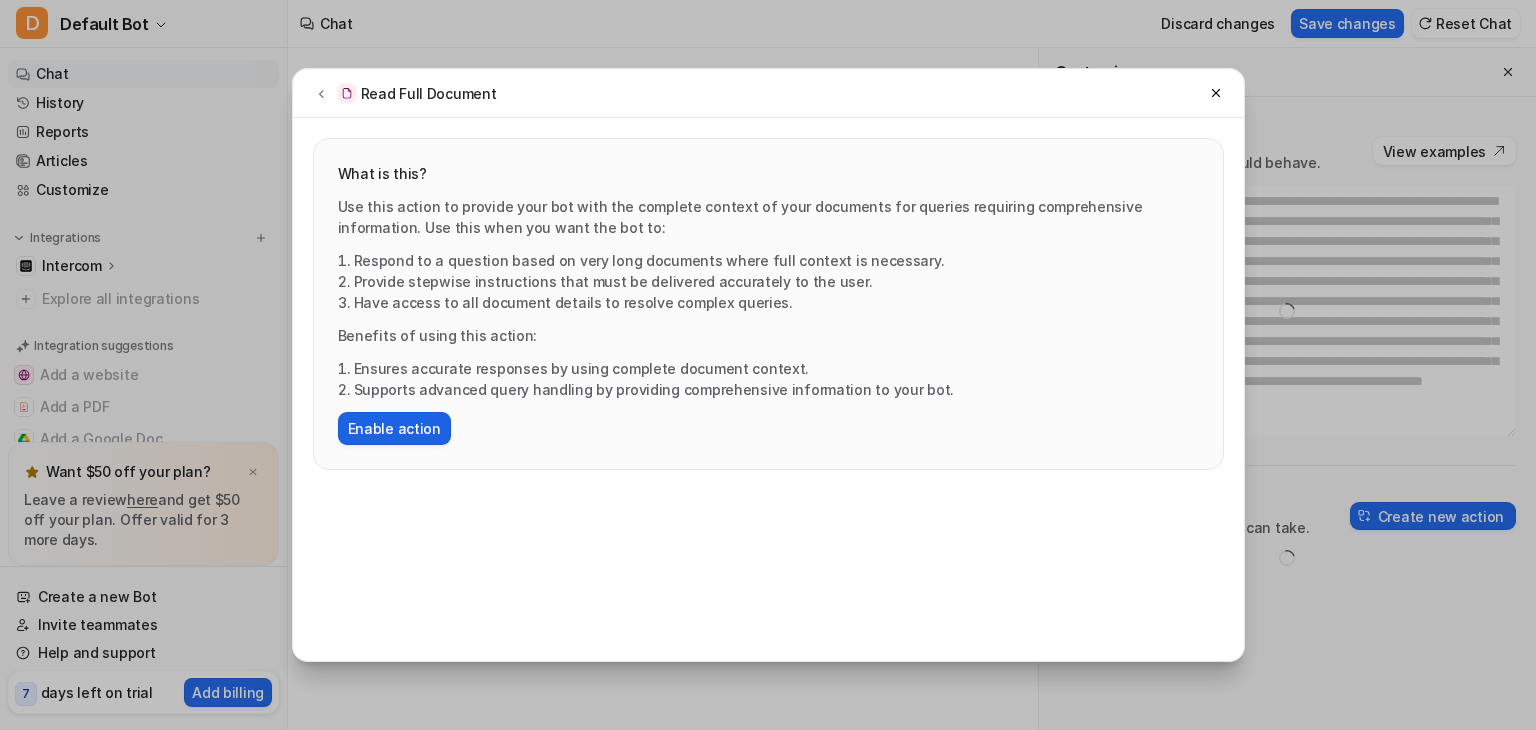 click on "Enable action" at bounding box center [394, 428] 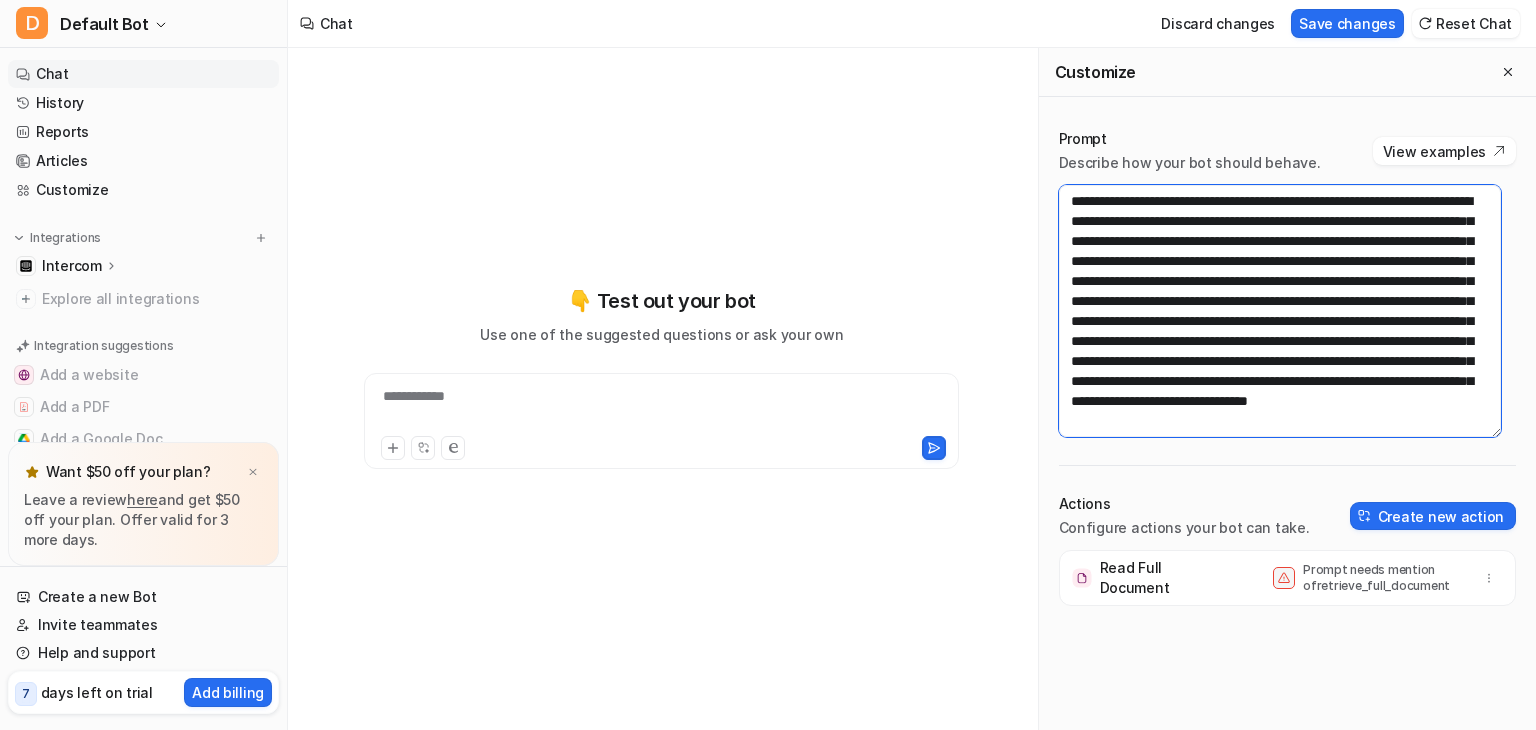 click on "**********" at bounding box center [1280, 311] 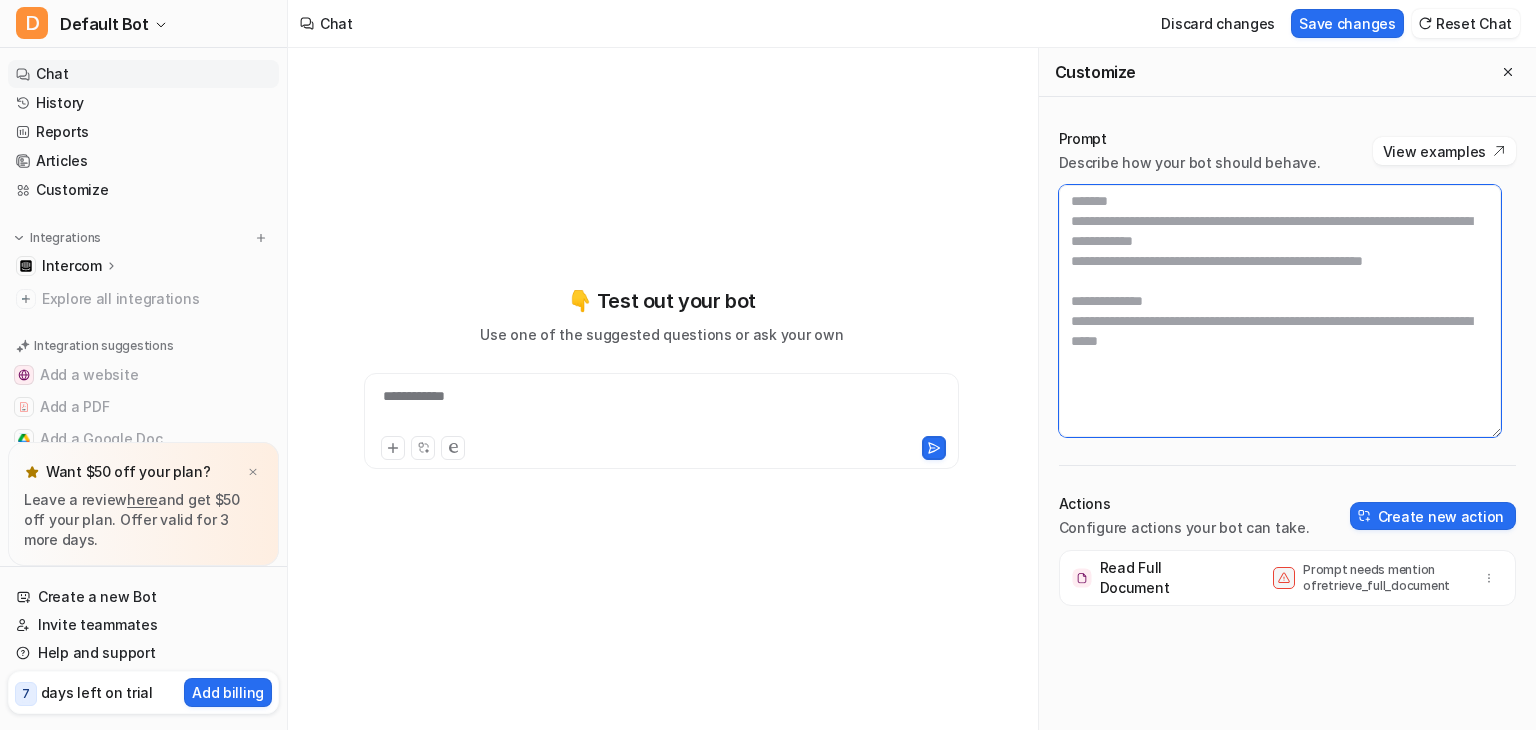 scroll, scrollTop: 0, scrollLeft: 0, axis: both 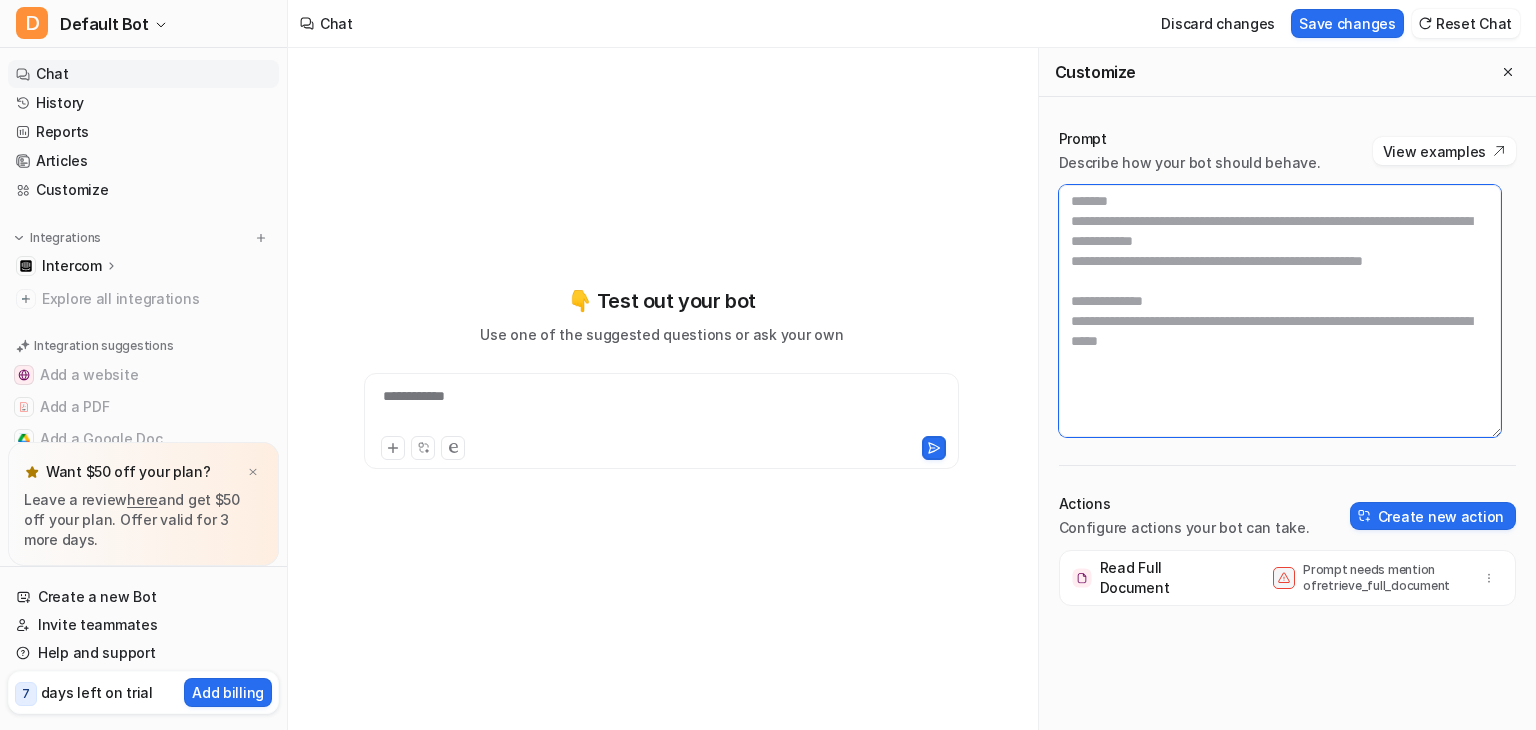 paste on "**********" 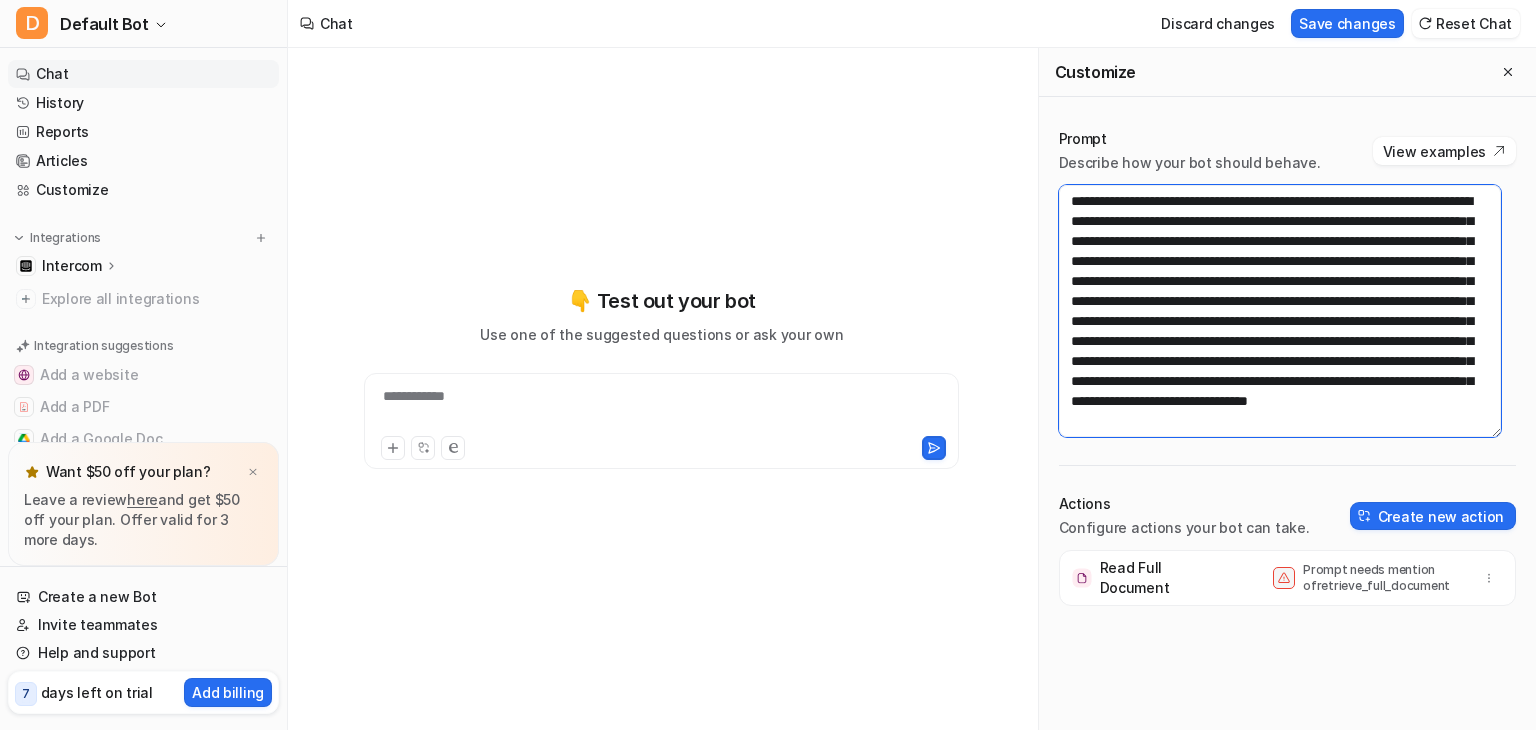 scroll, scrollTop: 100, scrollLeft: 0, axis: vertical 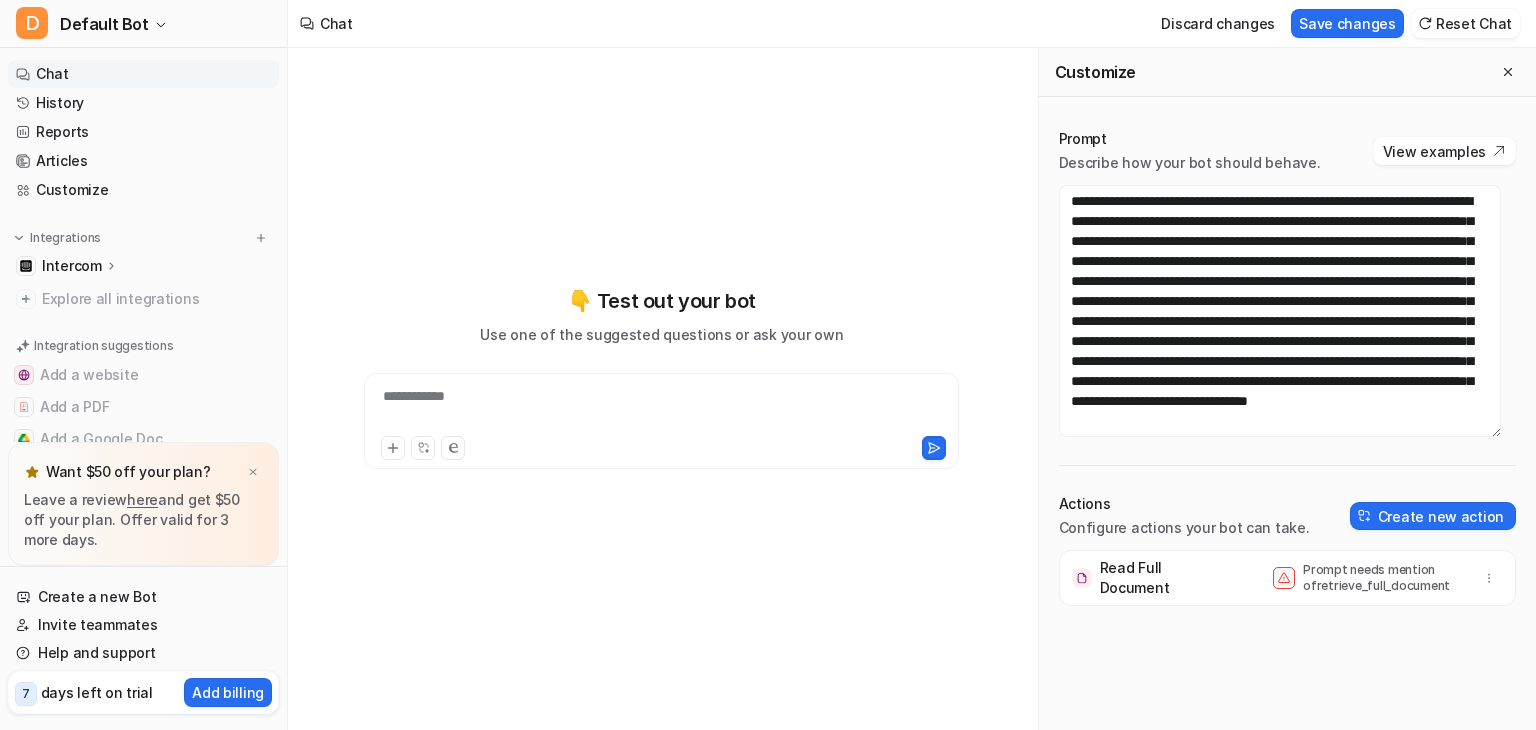 click on "**********" at bounding box center [1287, 429] 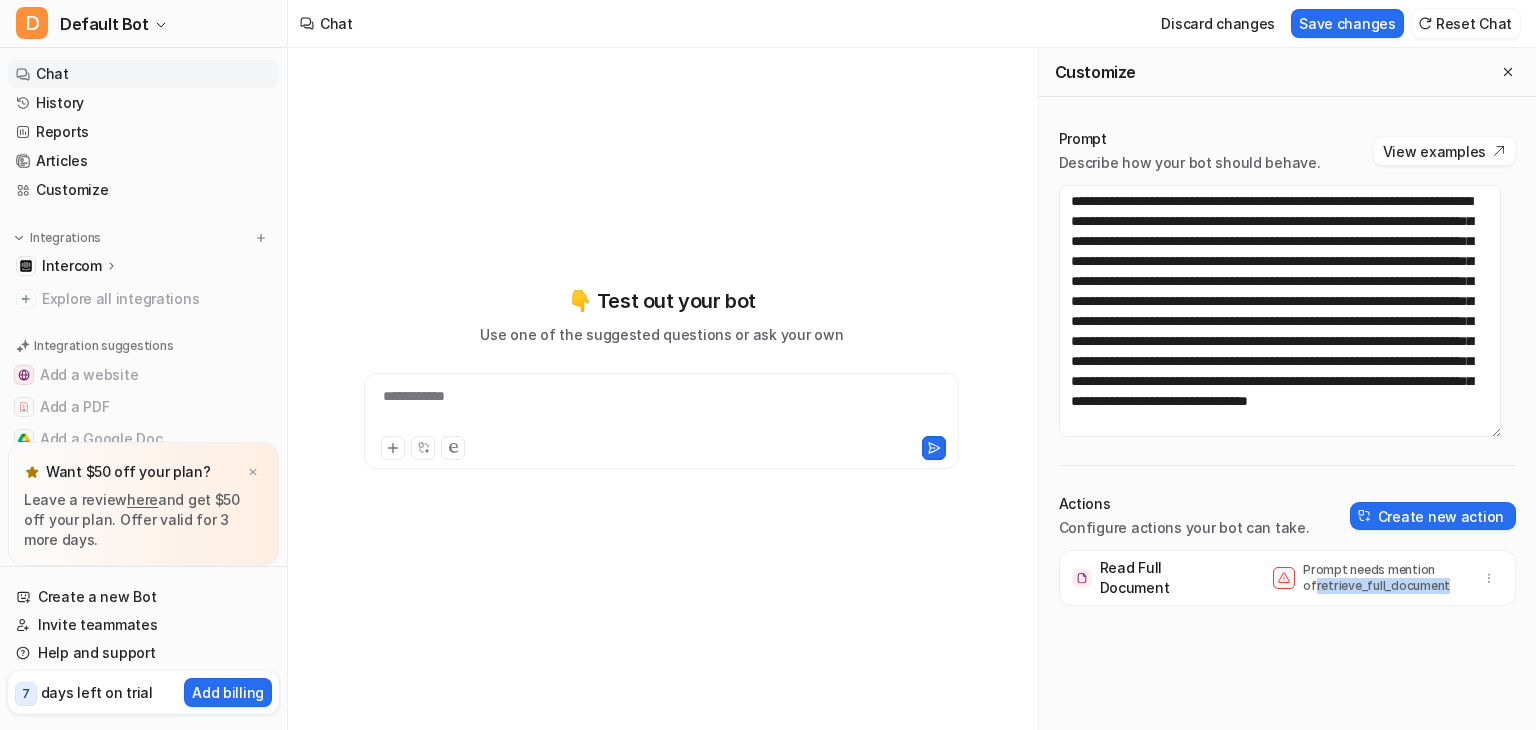 click on "Prompt needs mention of  retrieve_full_document" at bounding box center [1383, 578] 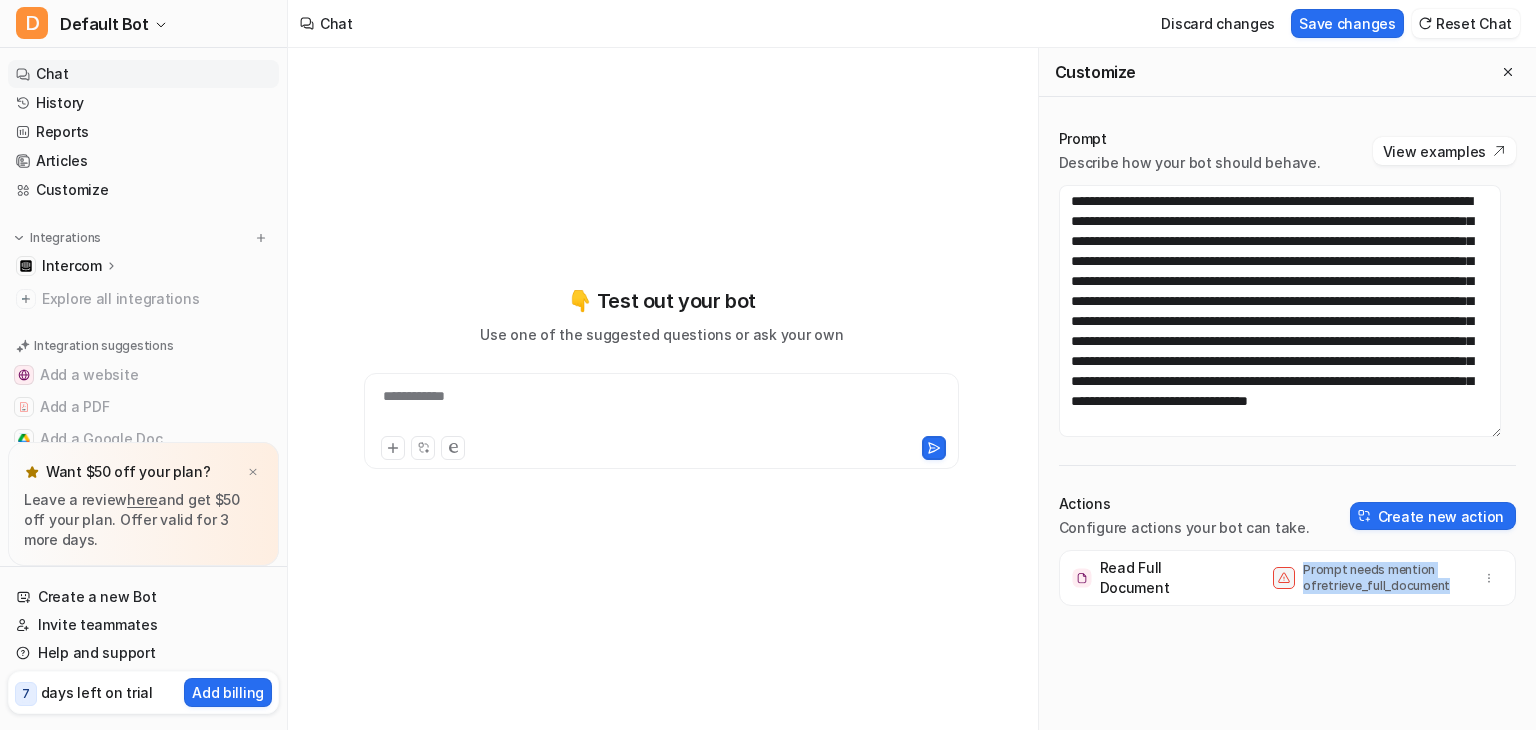 click on "Prompt needs mention of  retrieve_full_document" at bounding box center (1383, 578) 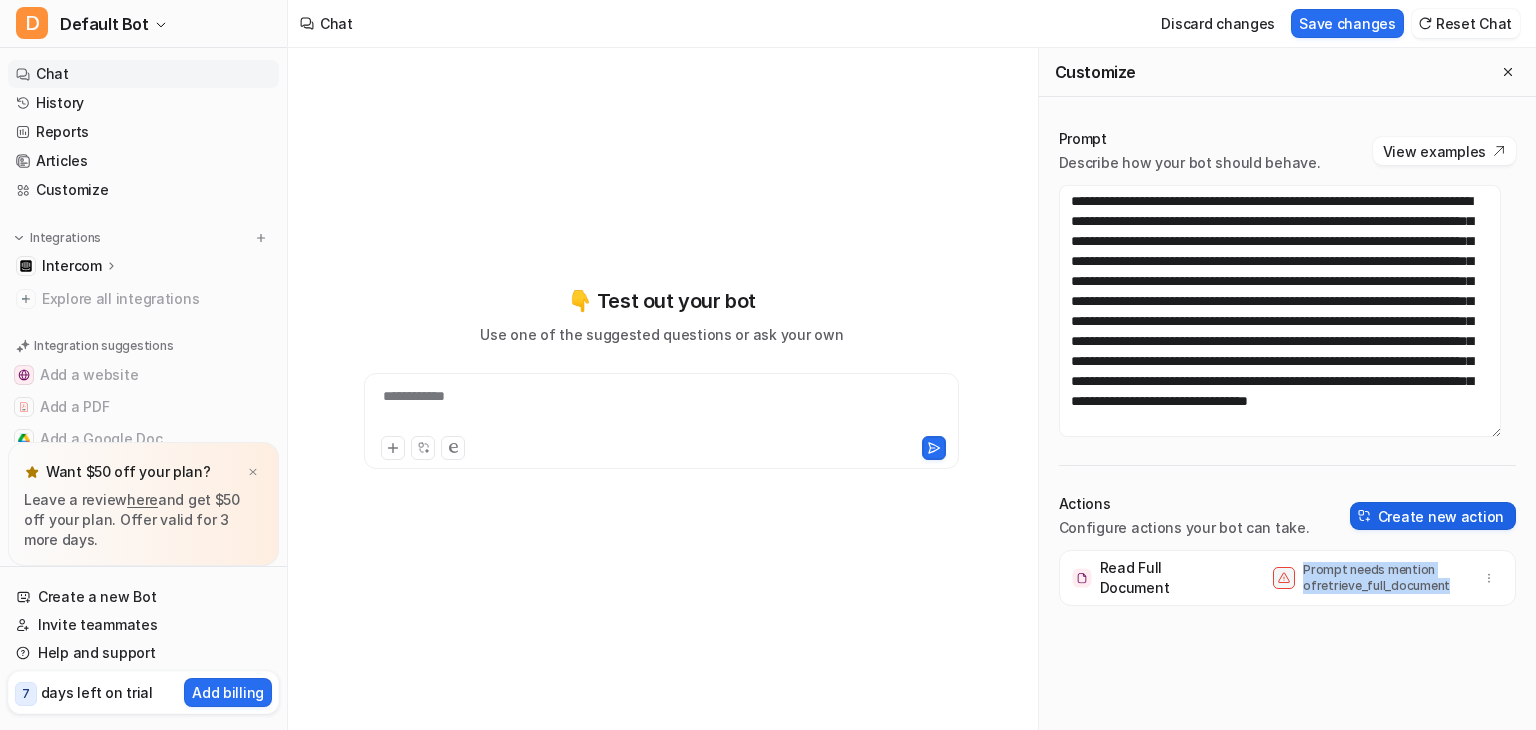 click on "Create new action" at bounding box center (1433, 516) 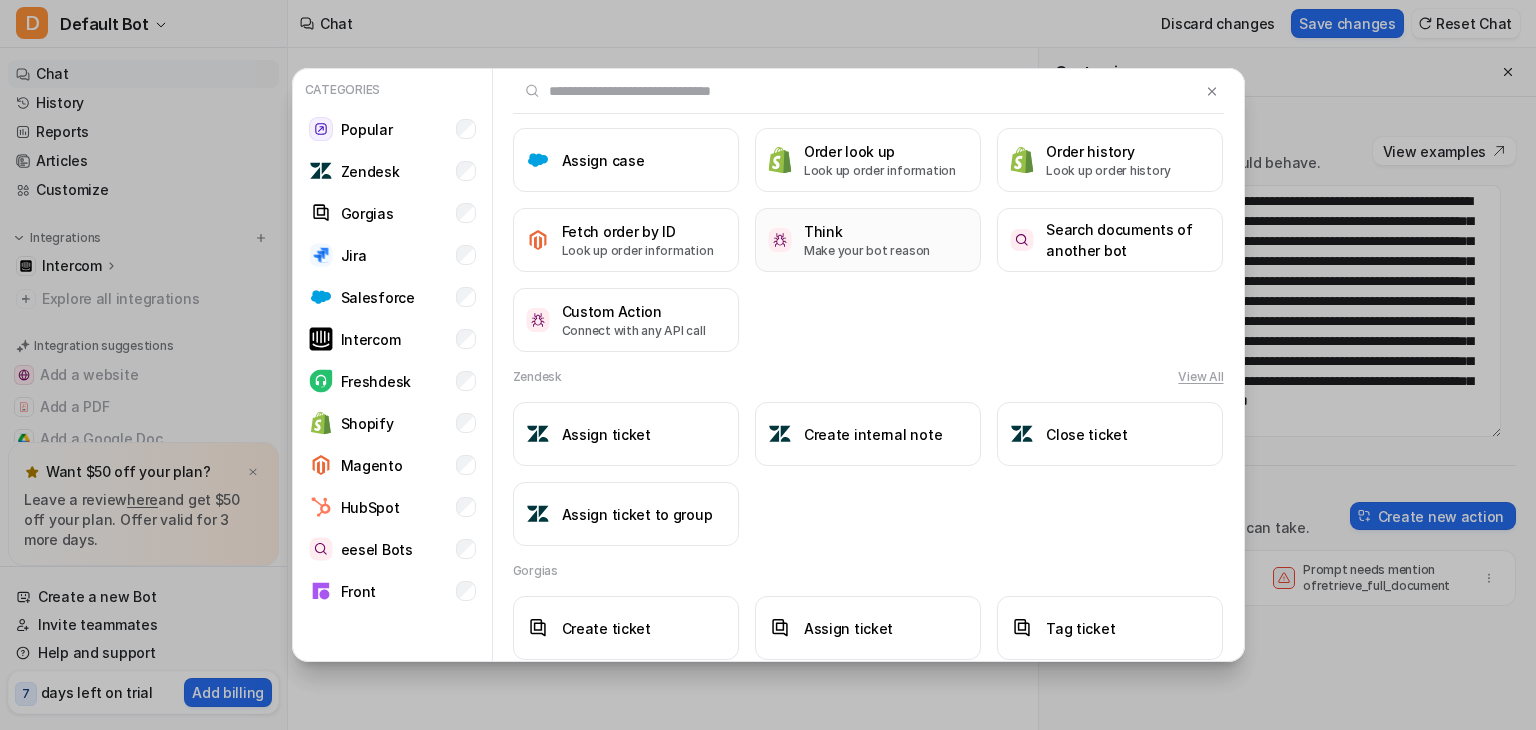 scroll, scrollTop: 0, scrollLeft: 0, axis: both 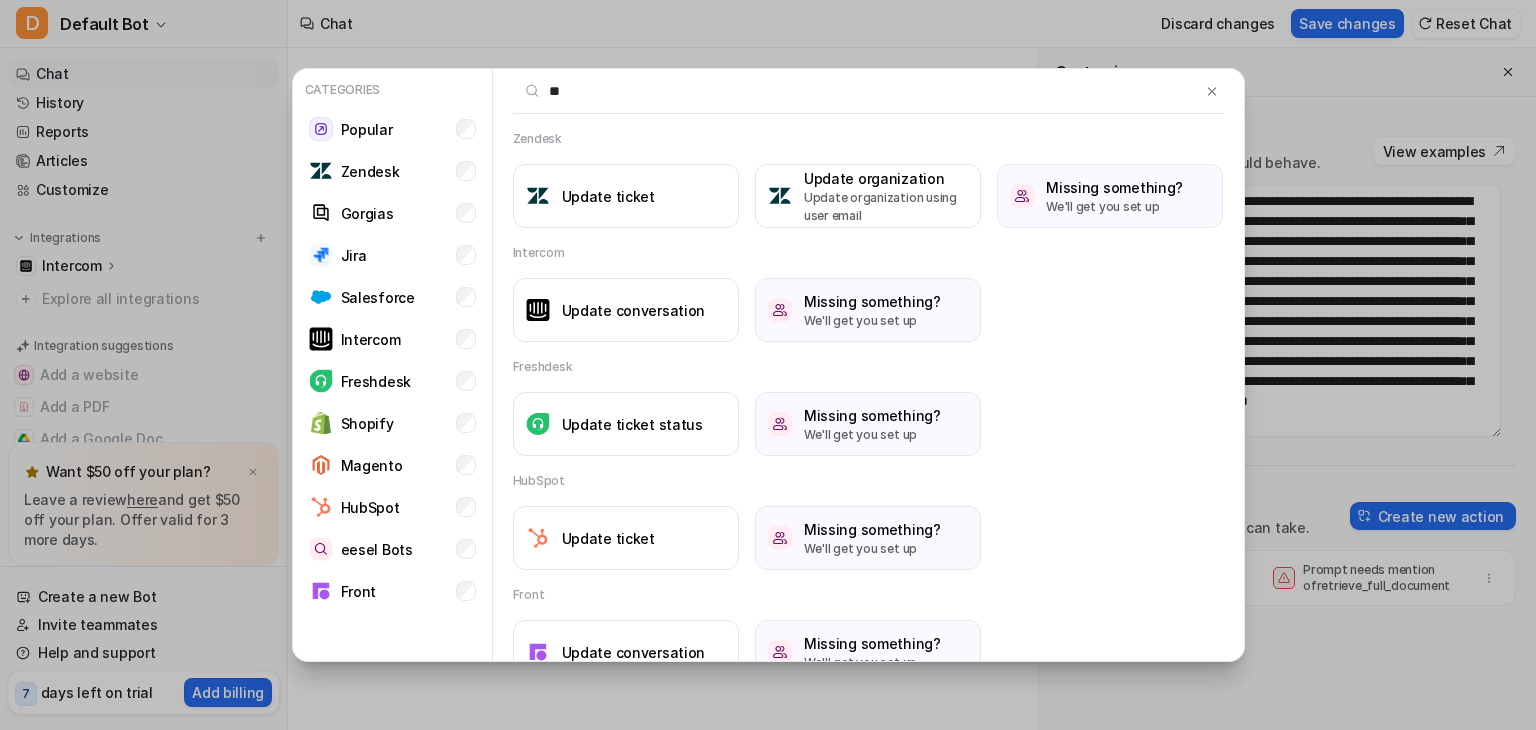 type on "*" 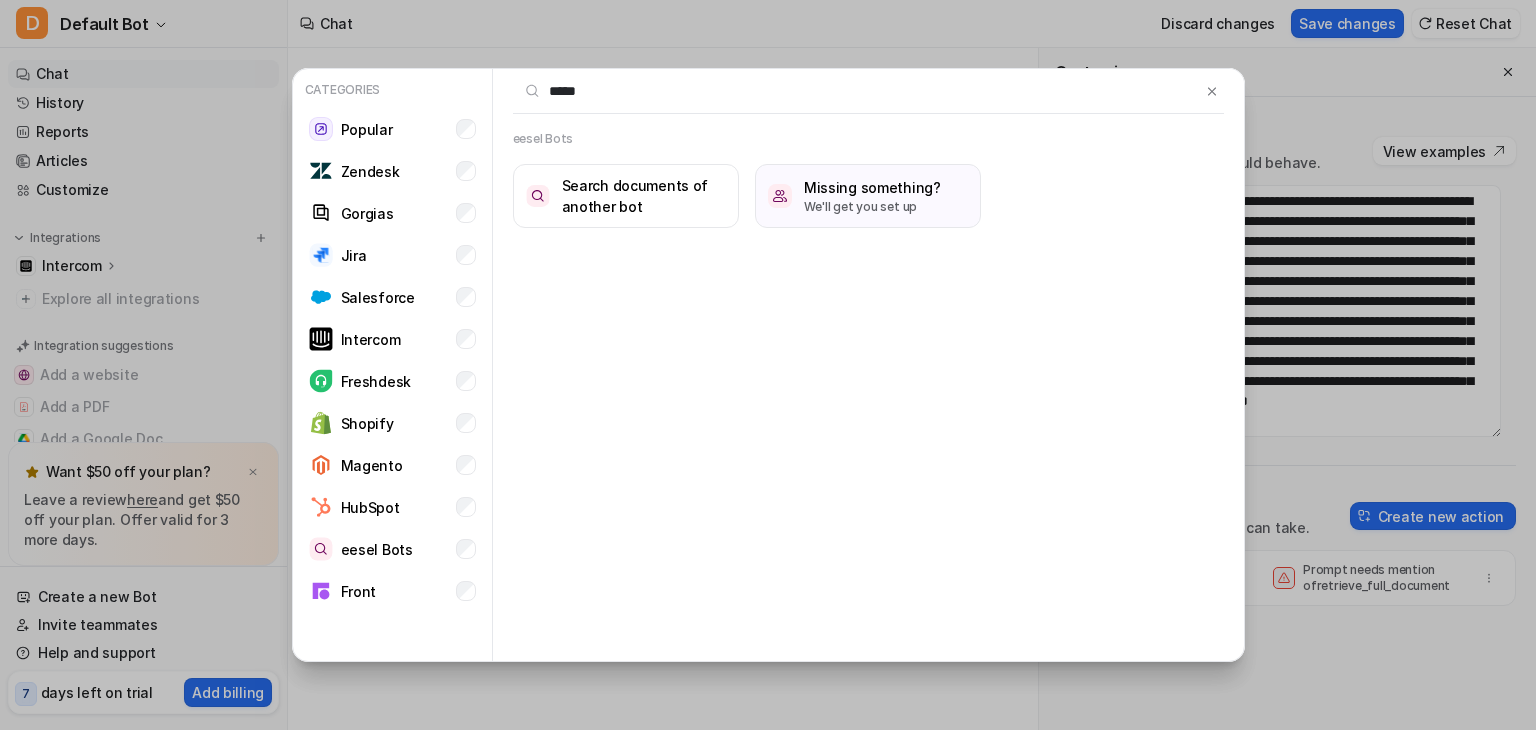 type on "*****" 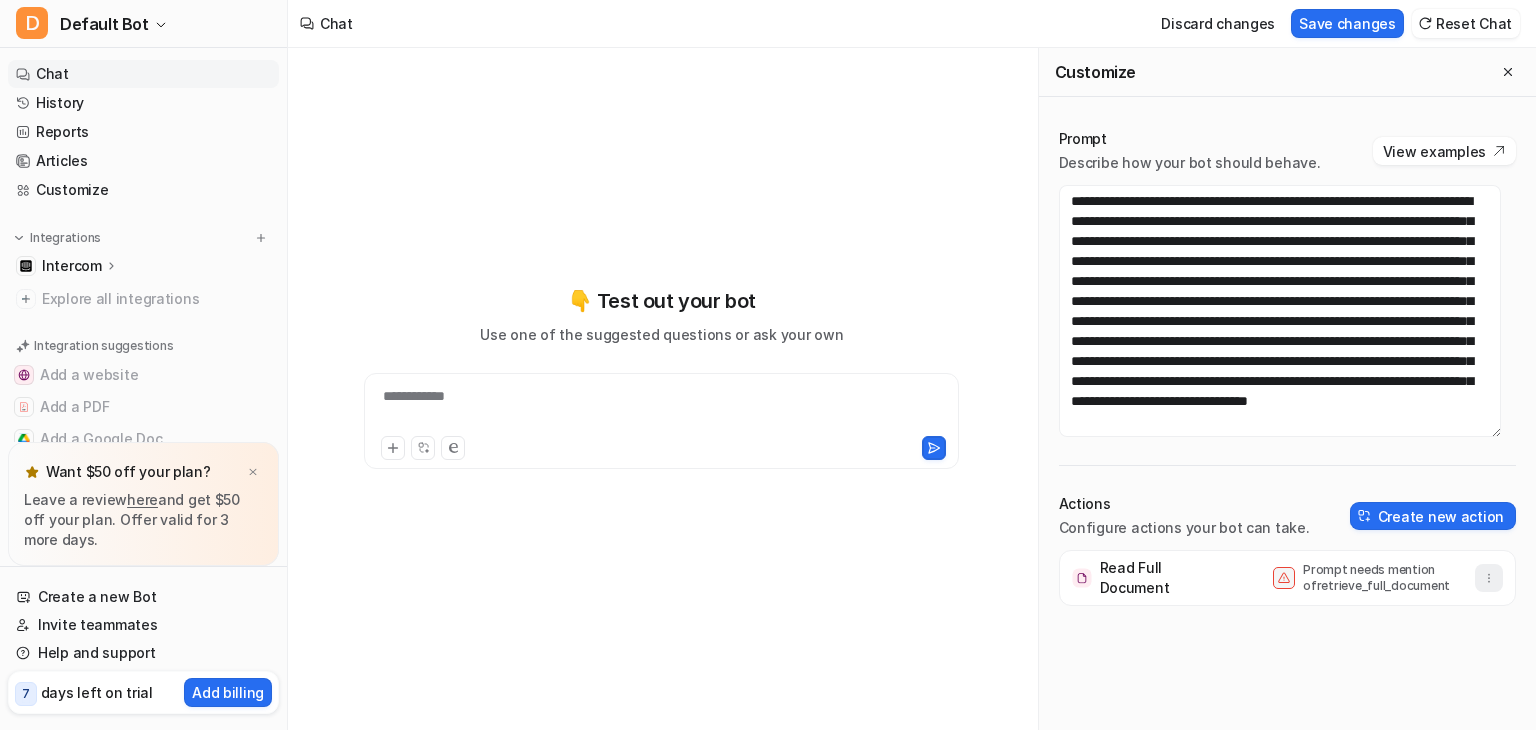 click 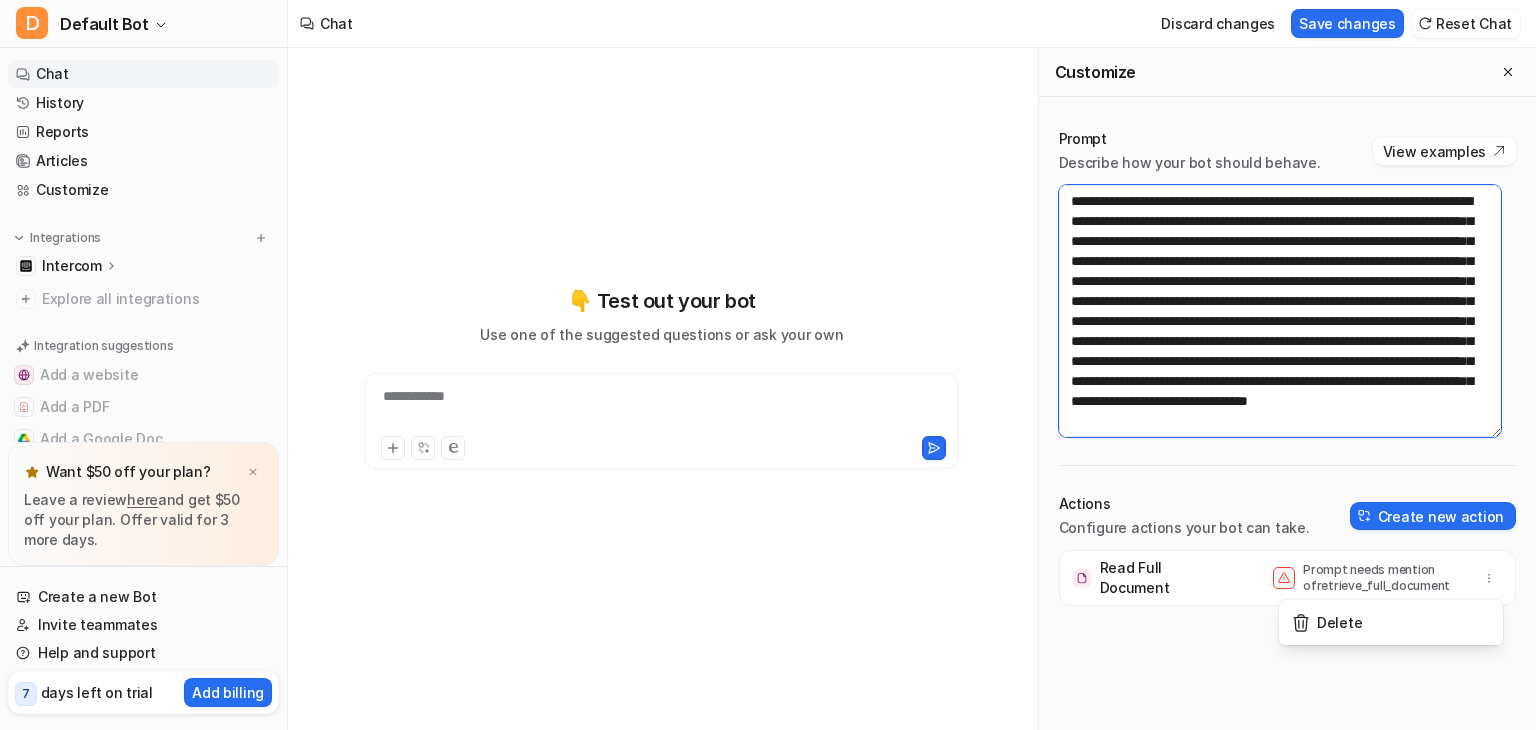 click on "**********" at bounding box center [1280, 311] 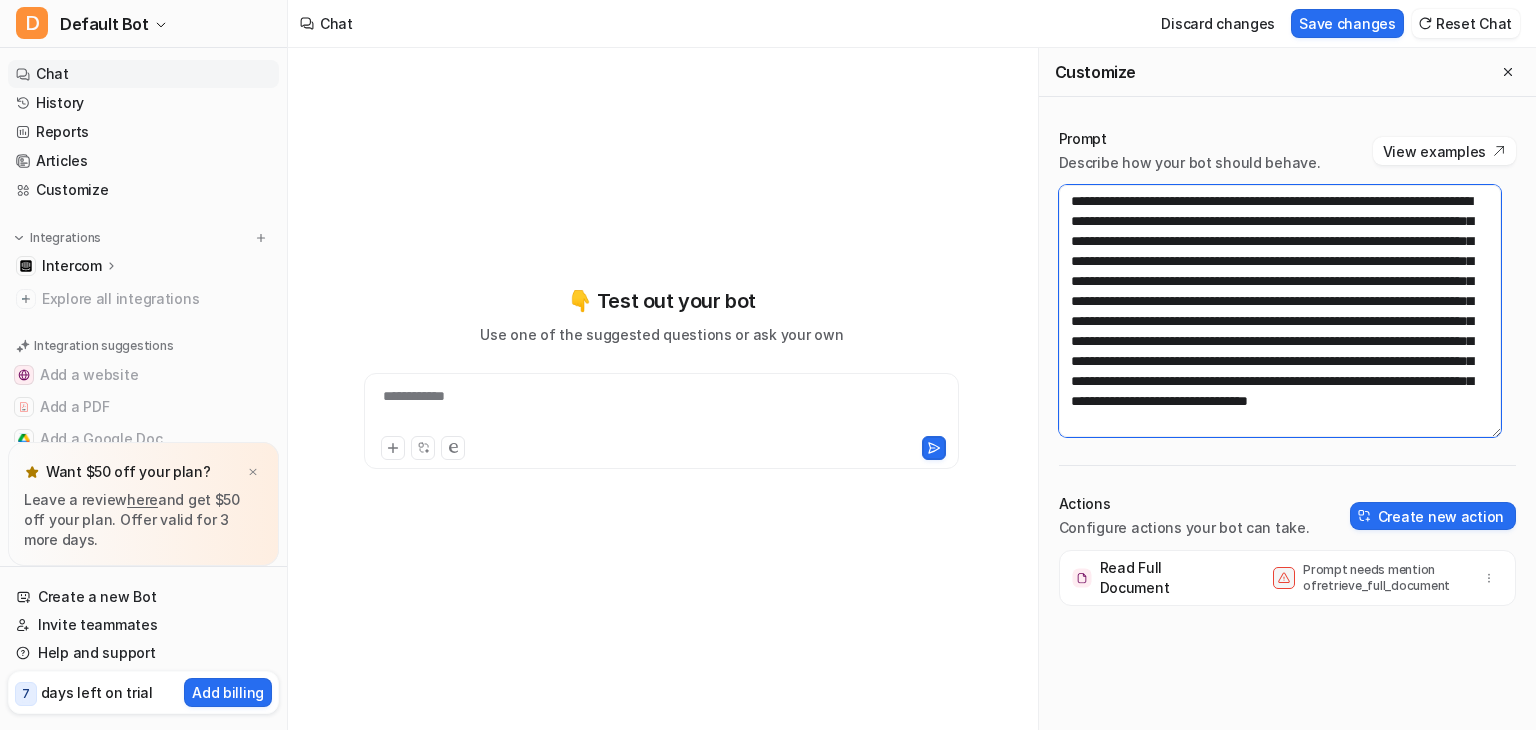 click on "**********" at bounding box center [1280, 311] 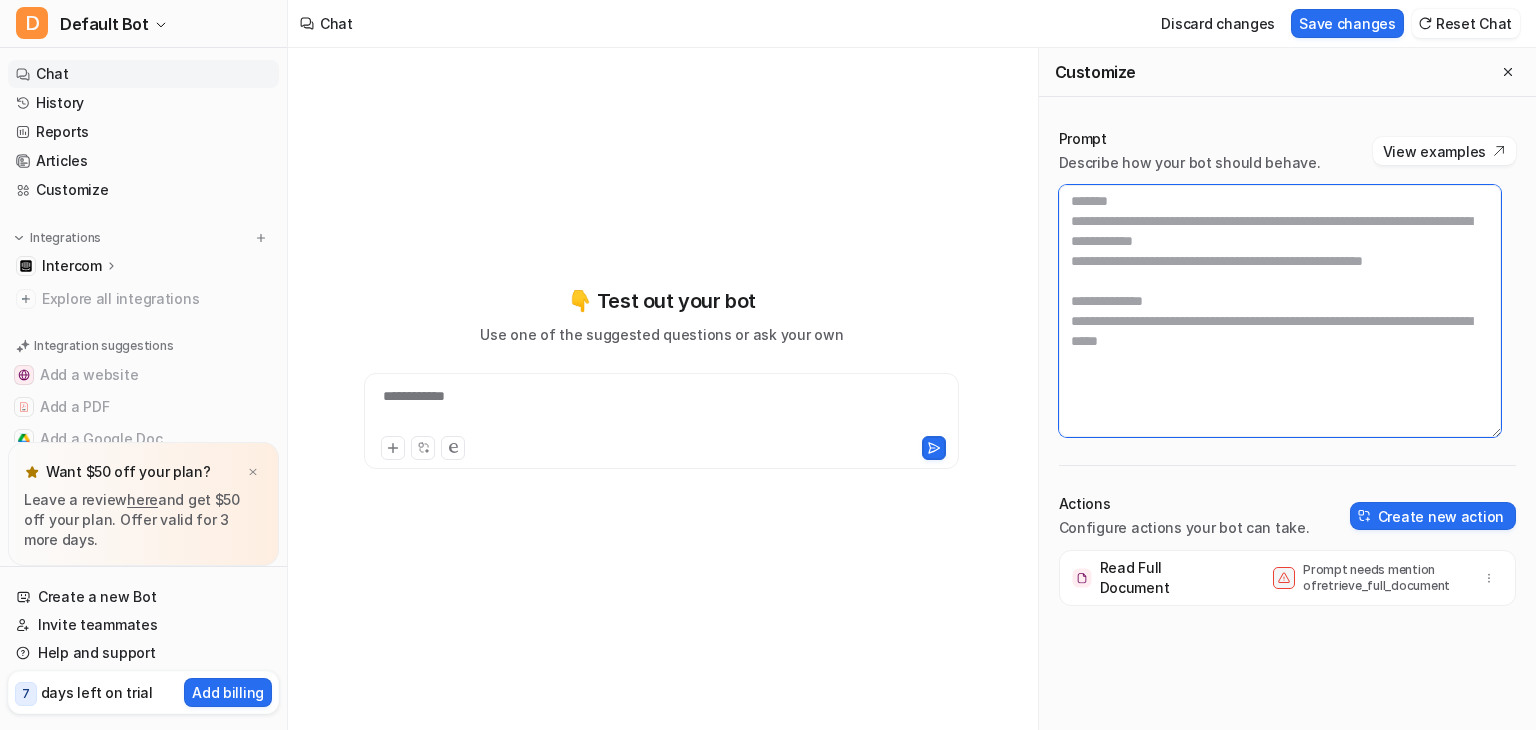 scroll, scrollTop: 0, scrollLeft: 0, axis: both 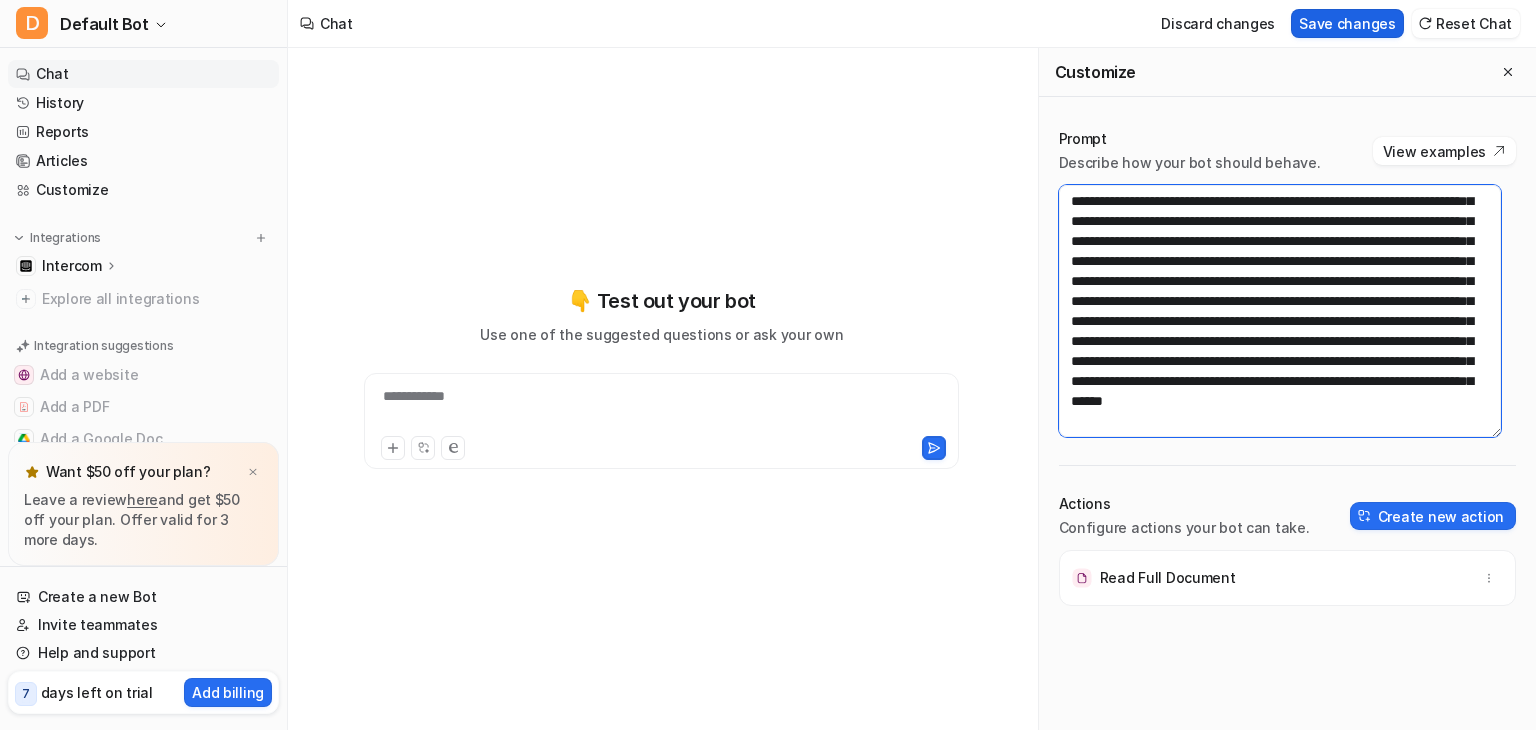 type on "**********" 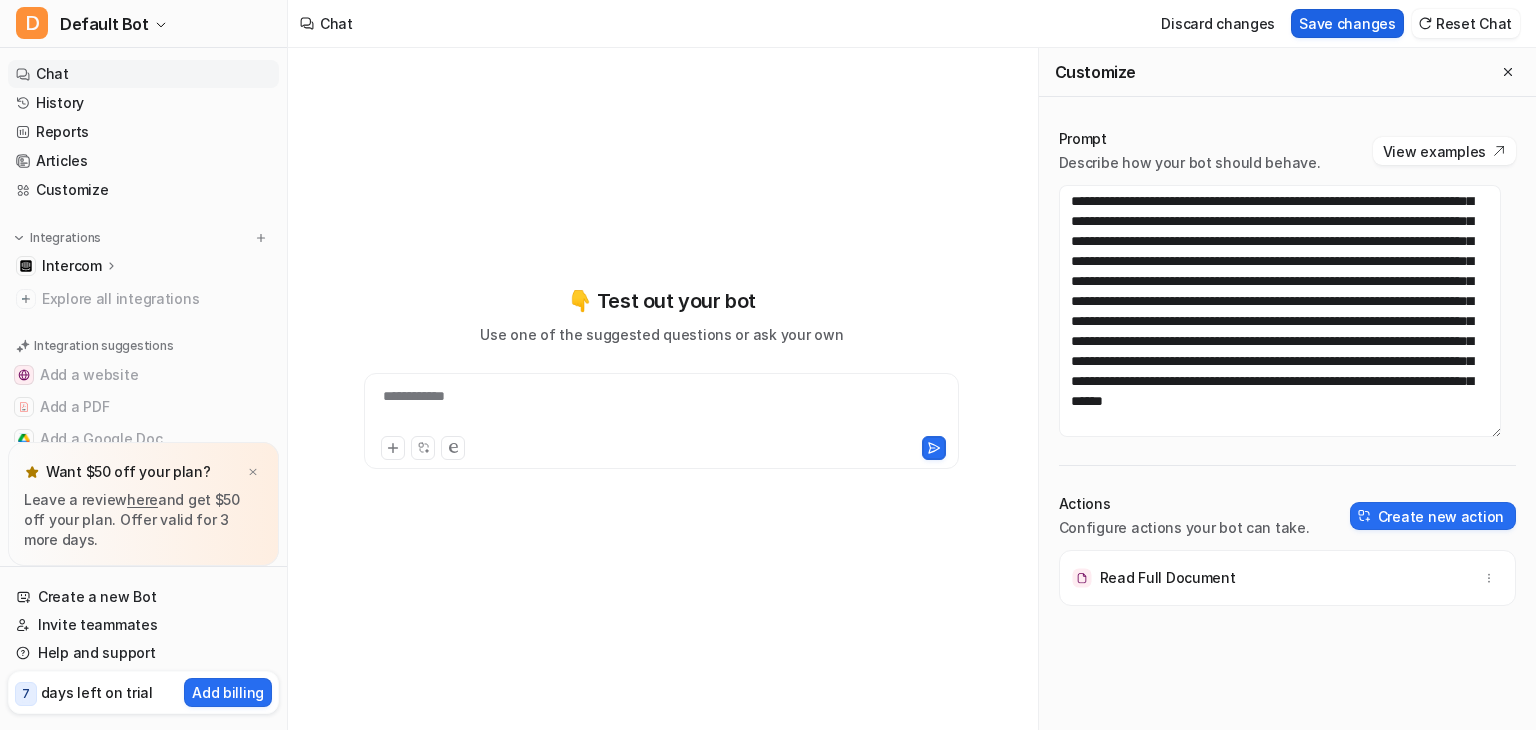 click on "Save changes" at bounding box center (1347, 23) 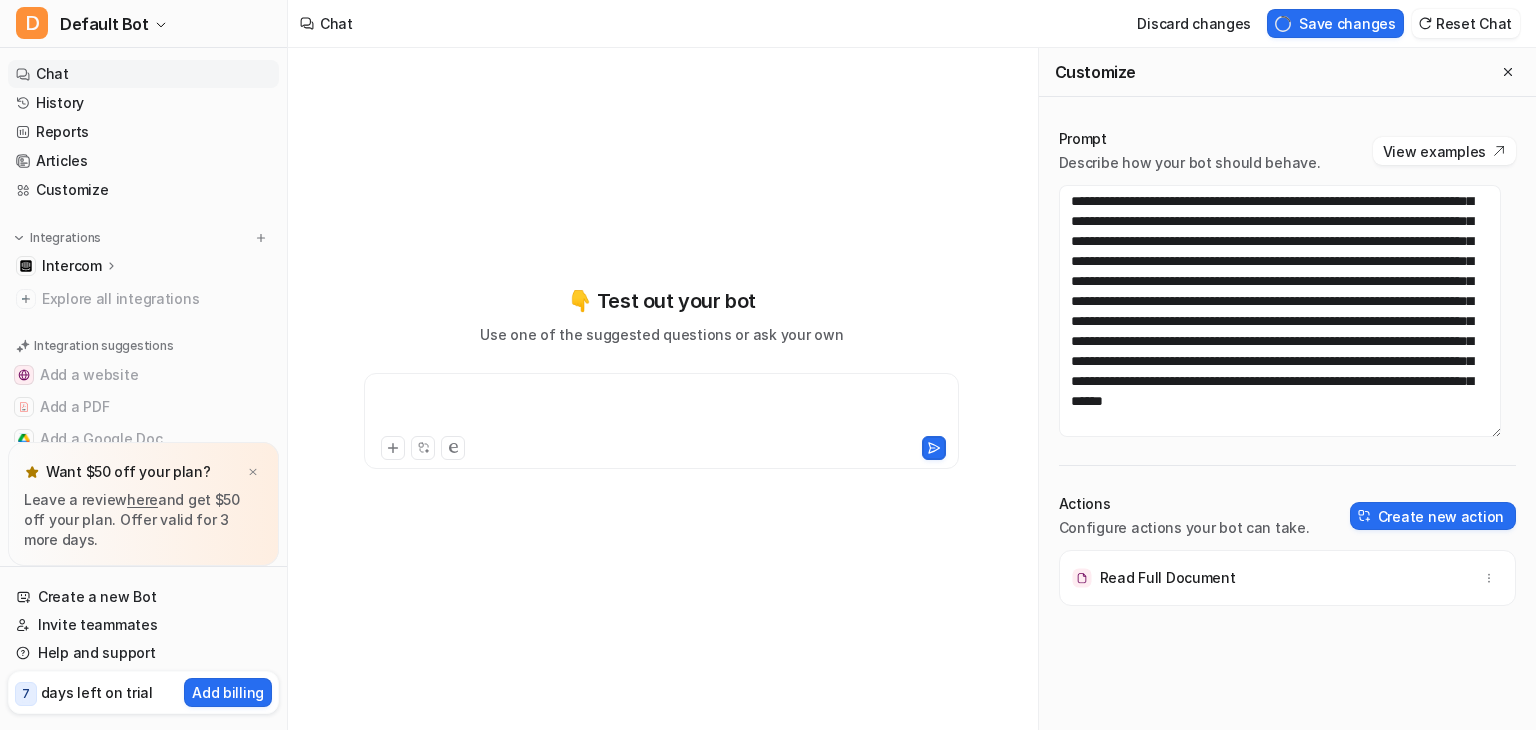 click at bounding box center (661, 409) 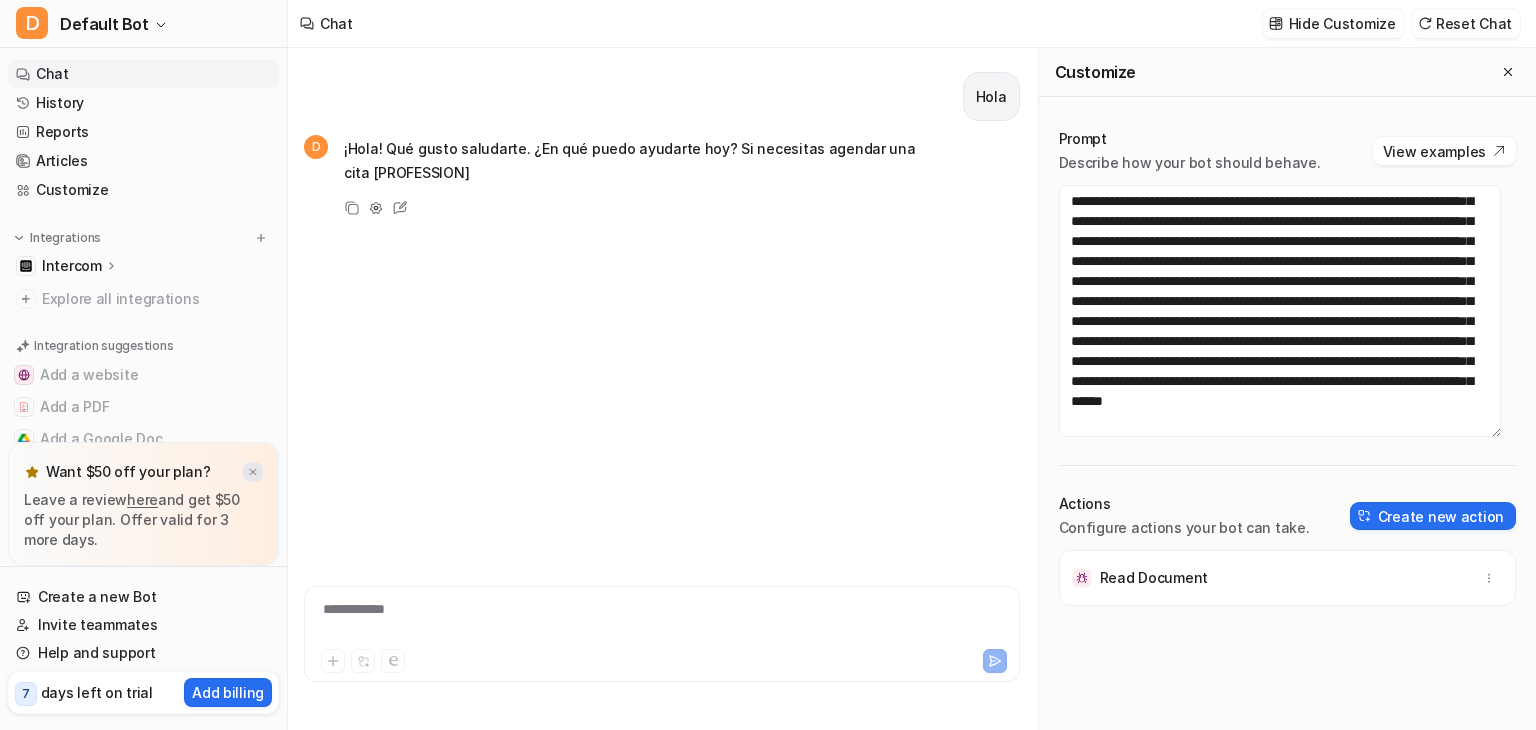 click at bounding box center [253, 472] 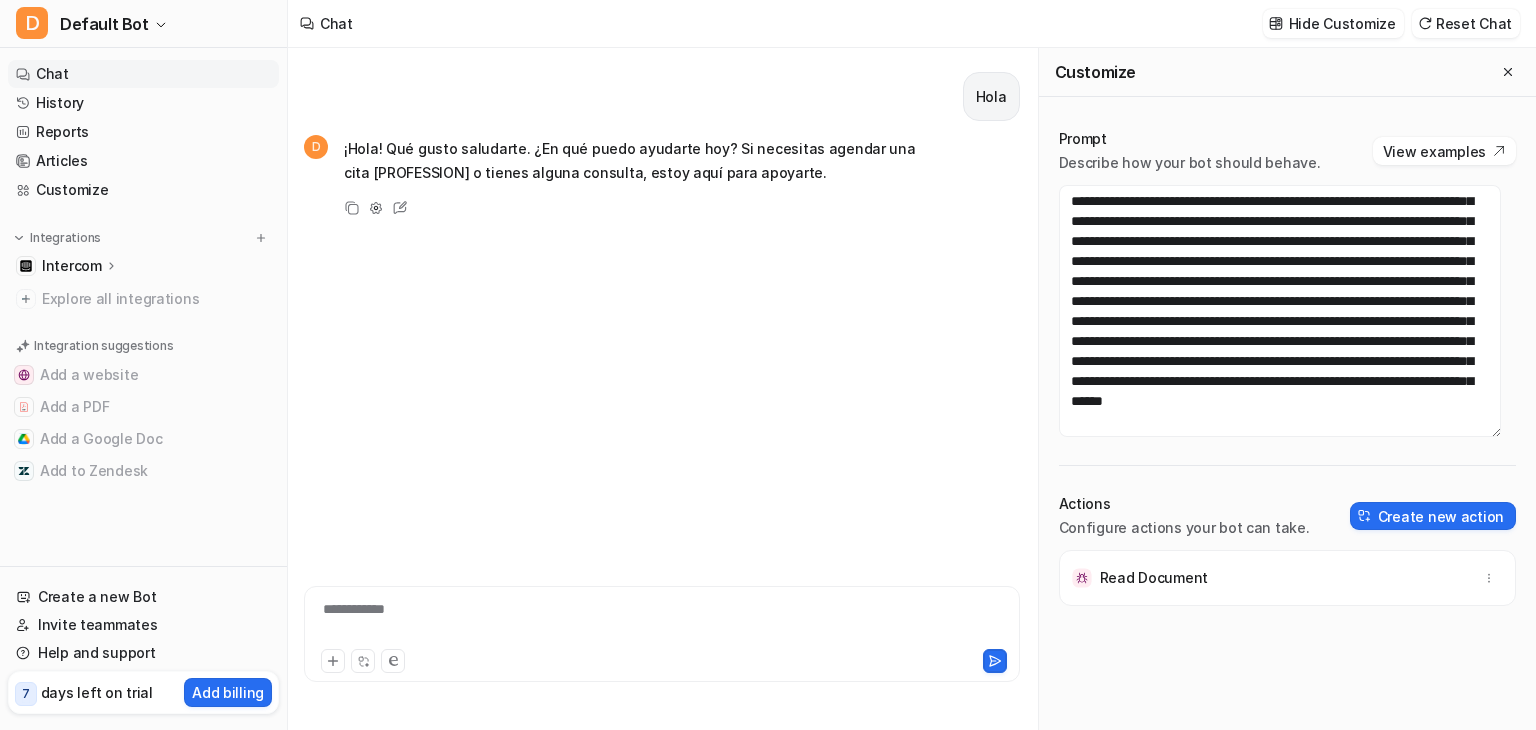 click 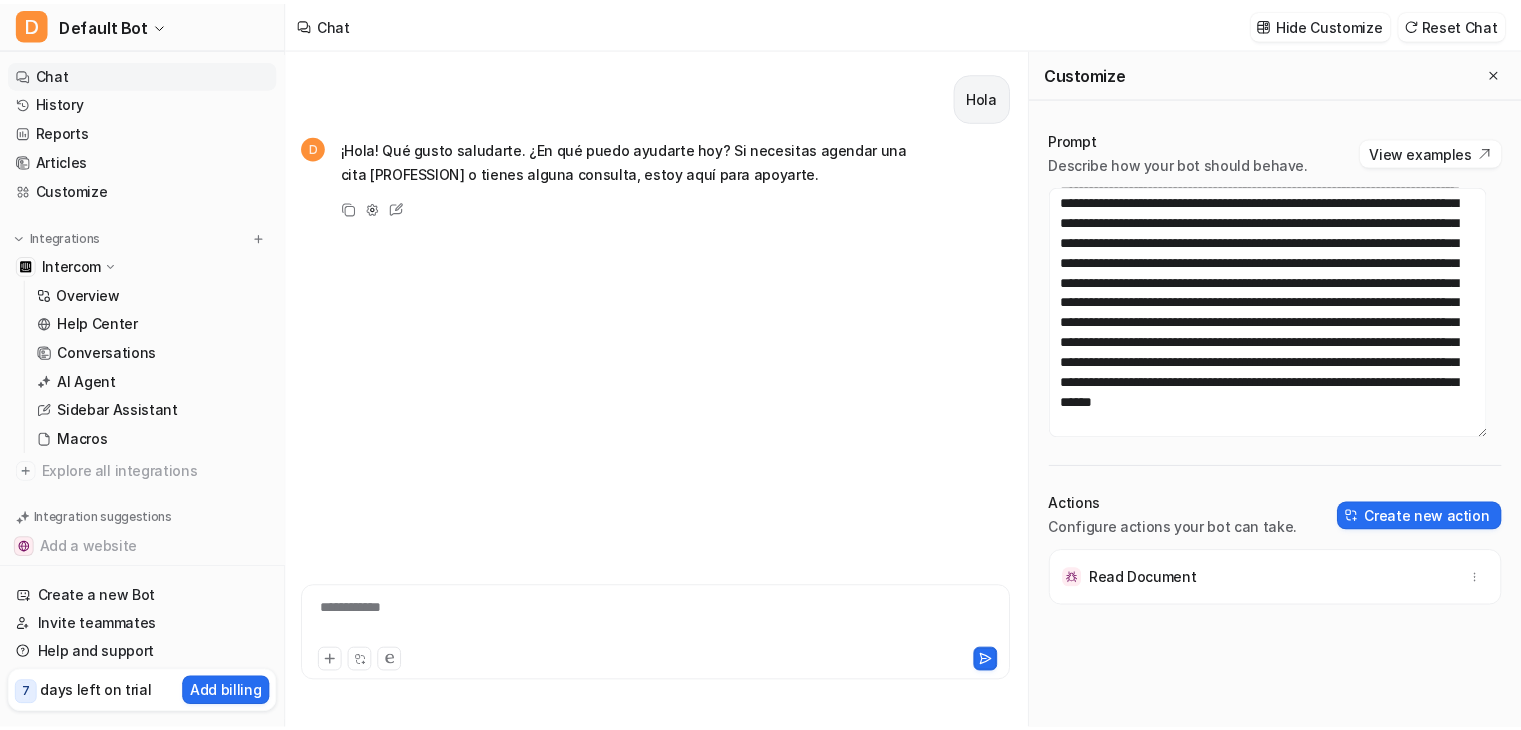 scroll, scrollTop: 125, scrollLeft: 0, axis: vertical 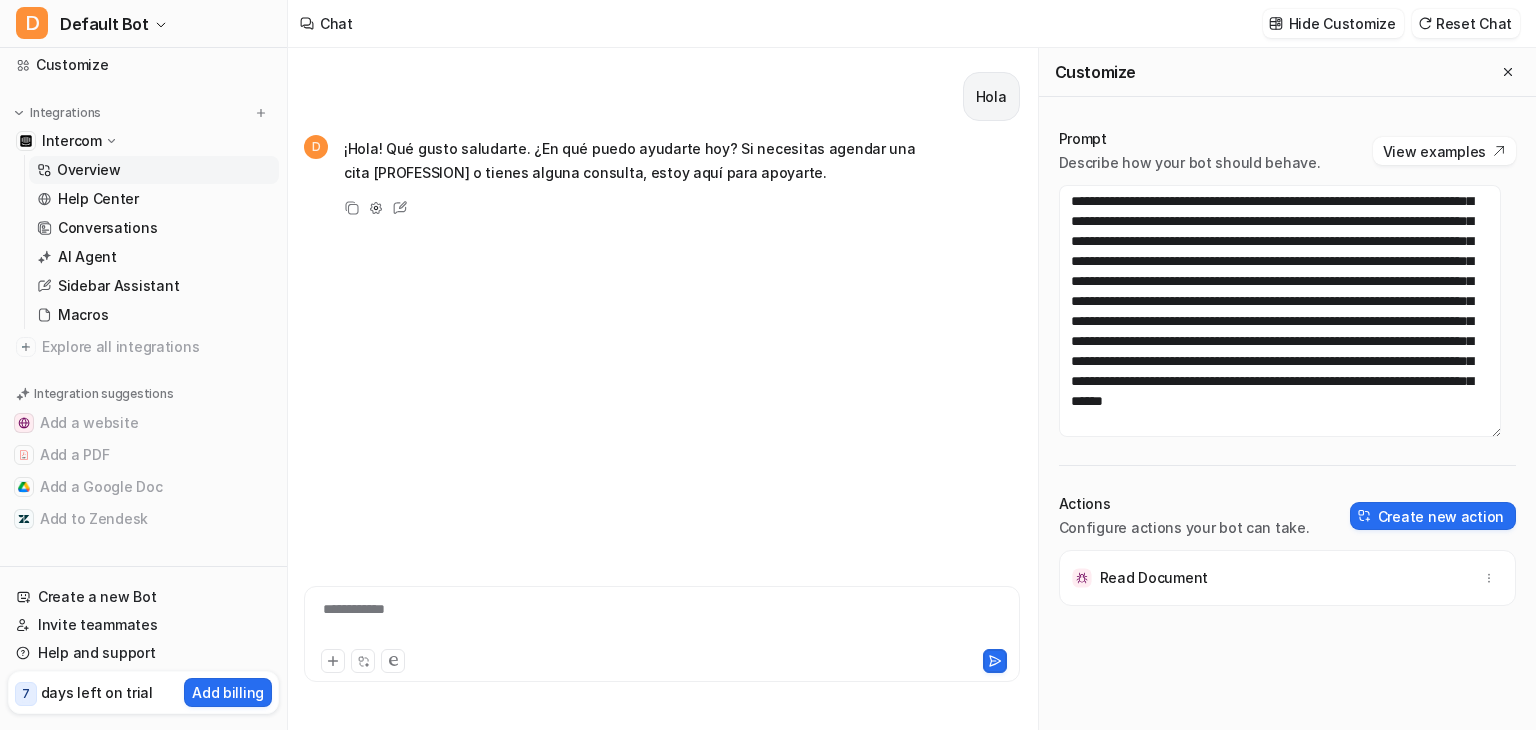 click on "Overview" at bounding box center [89, 170] 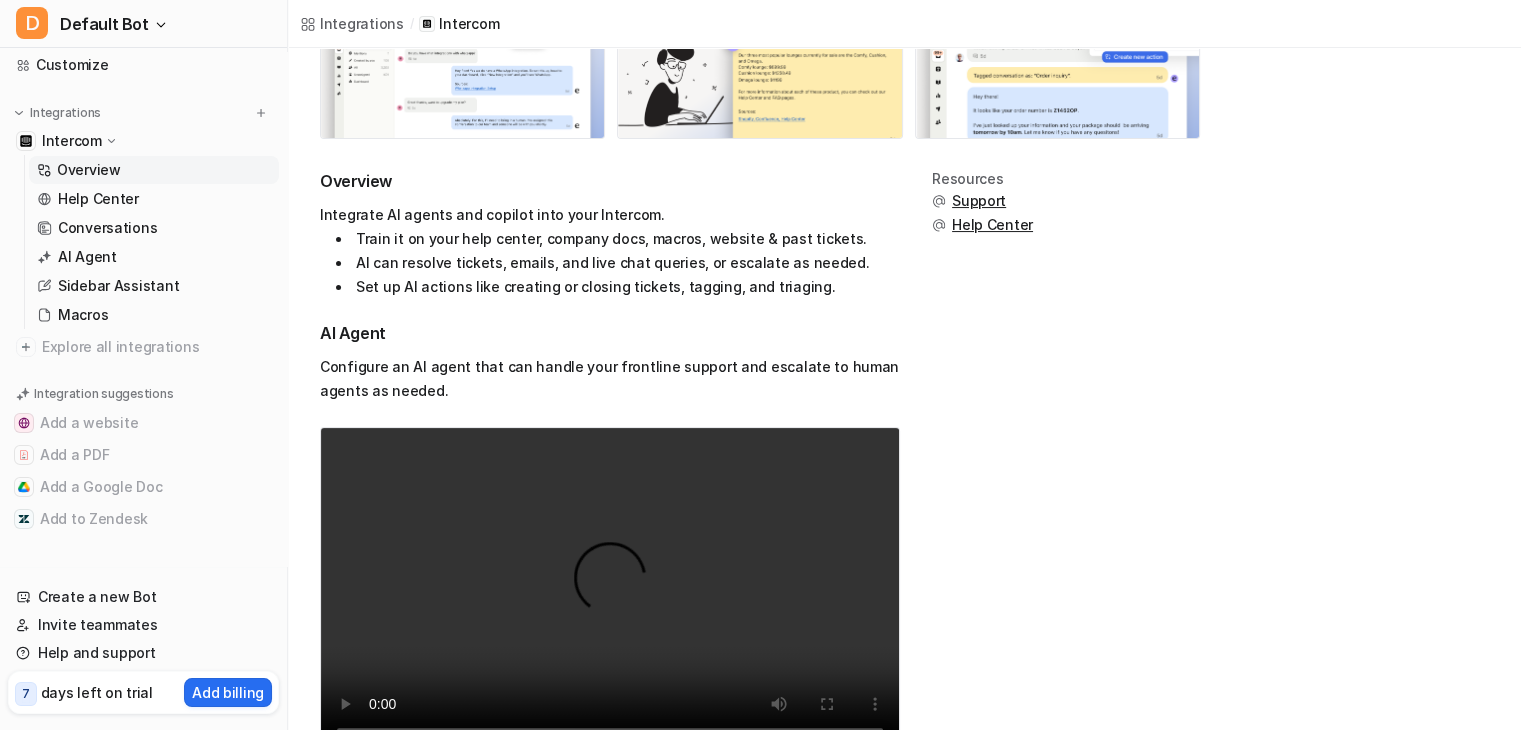 scroll, scrollTop: 0, scrollLeft: 0, axis: both 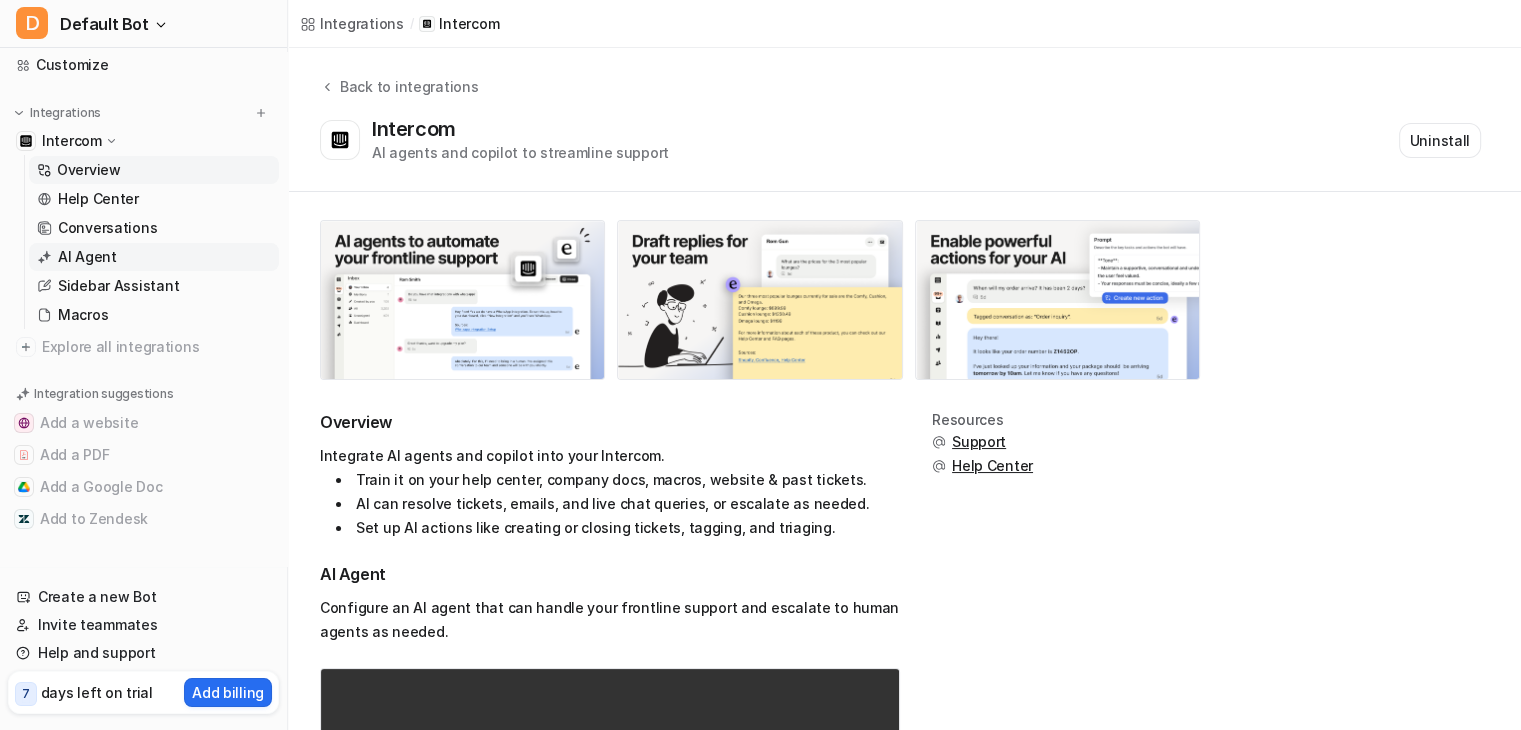 click on "AI Agent" at bounding box center (154, 257) 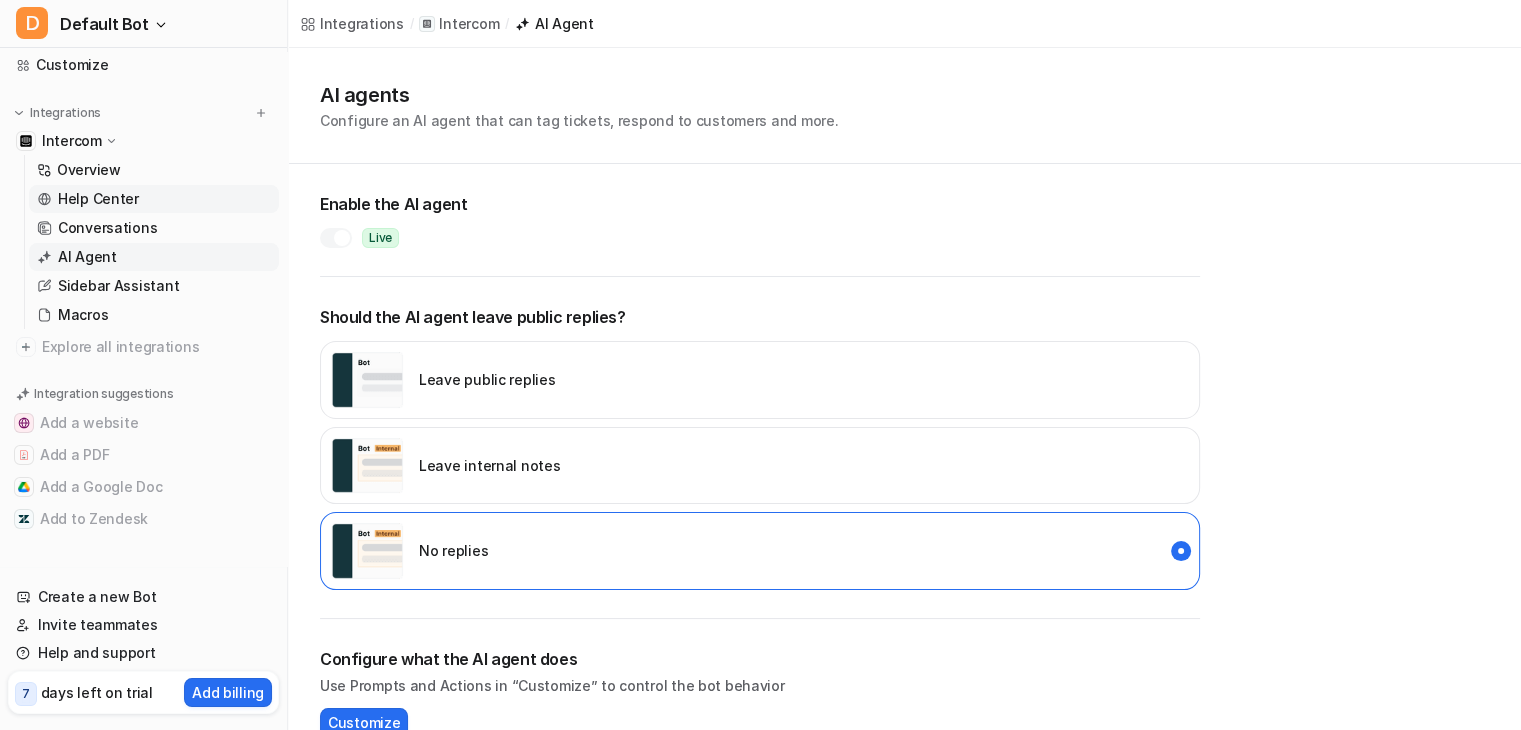 scroll, scrollTop: 33, scrollLeft: 0, axis: vertical 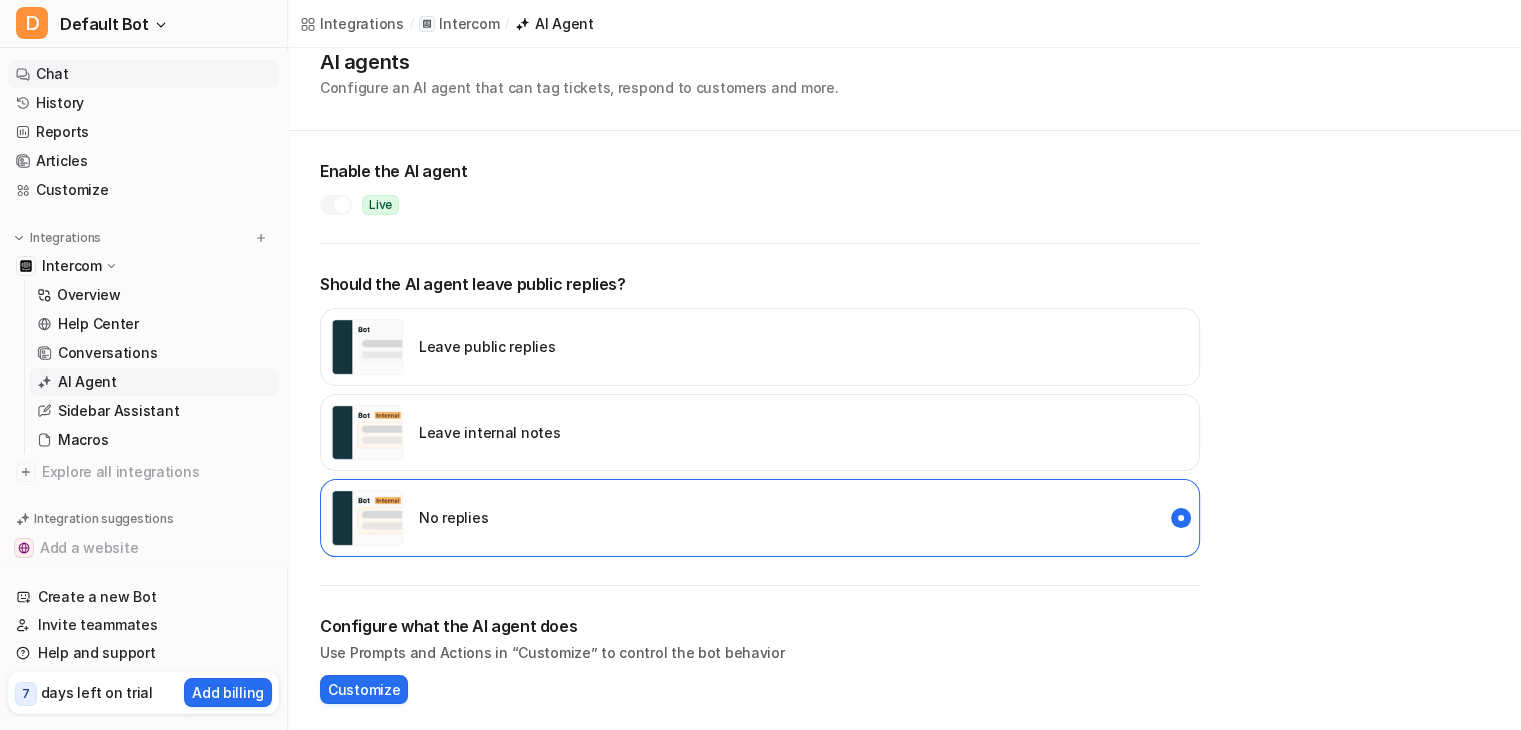 click on "Chat" at bounding box center [143, 74] 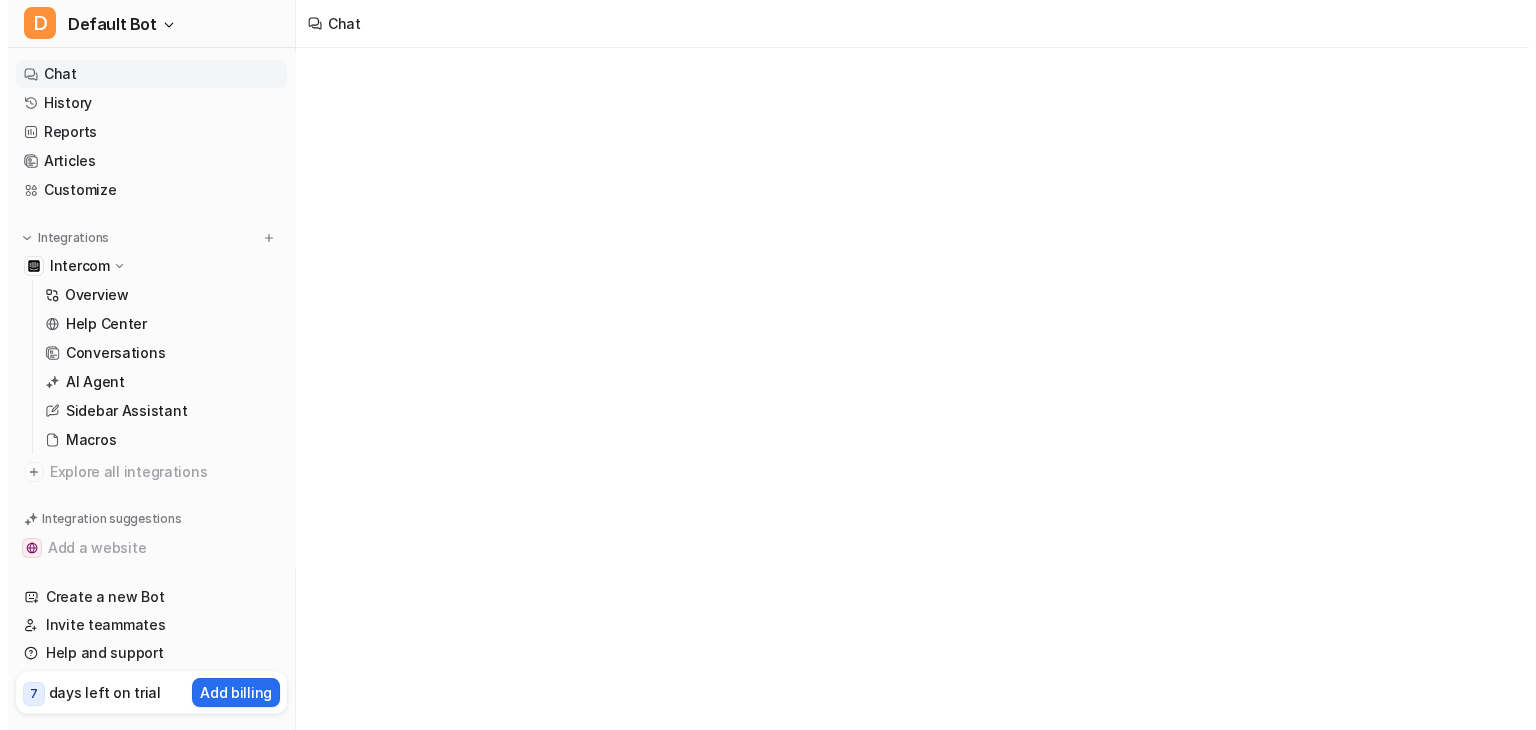 scroll, scrollTop: 0, scrollLeft: 0, axis: both 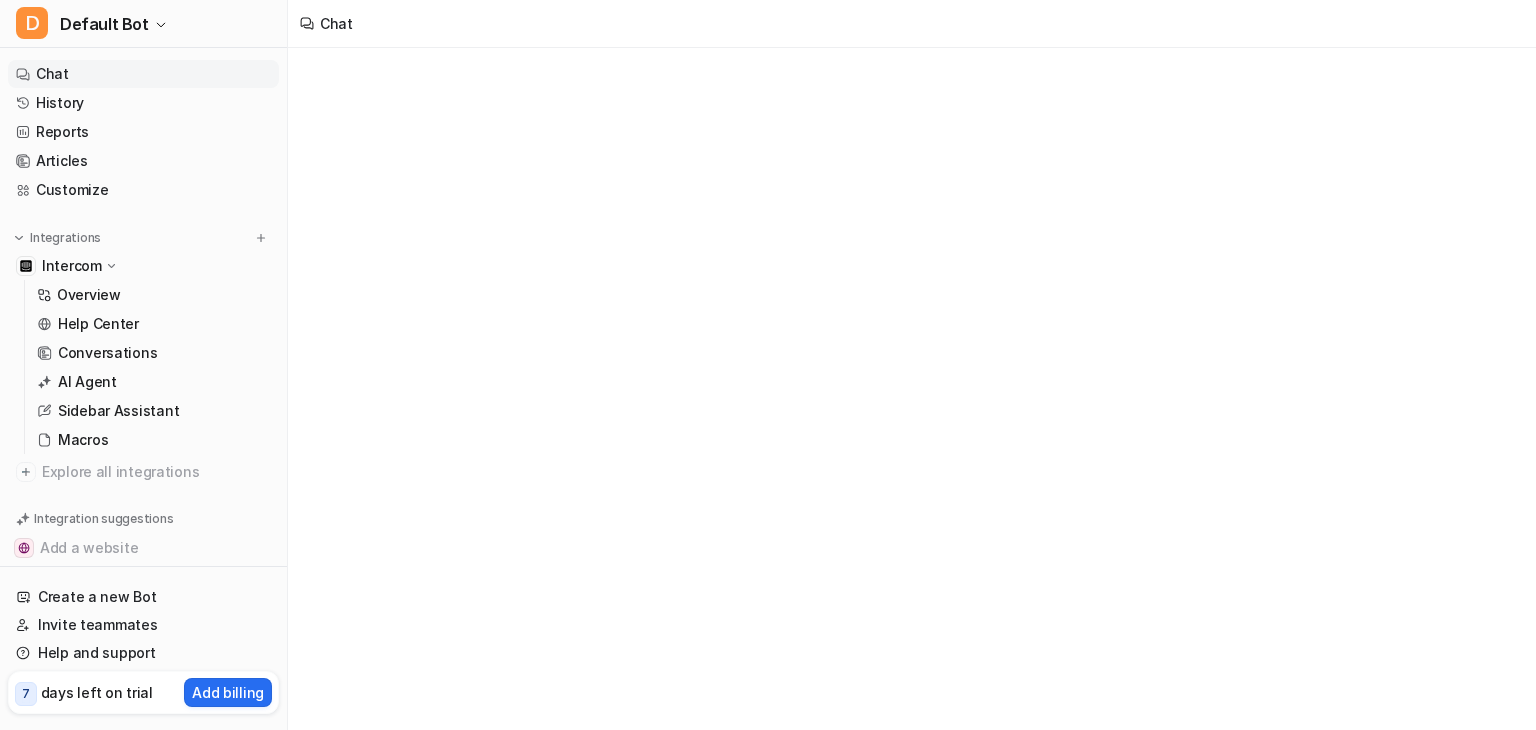 click on "Chat" at bounding box center (143, 74) 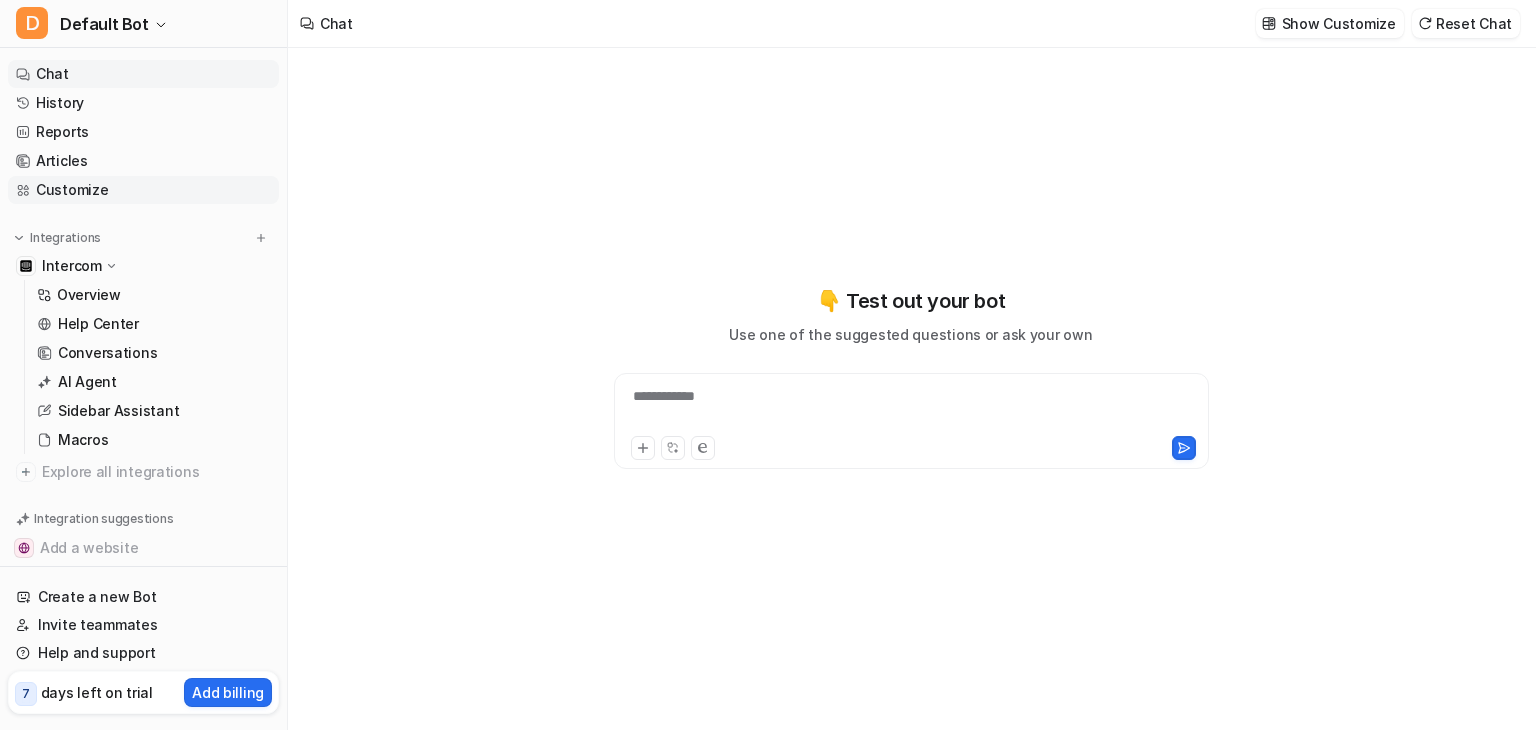 click on "Customize" at bounding box center [143, 190] 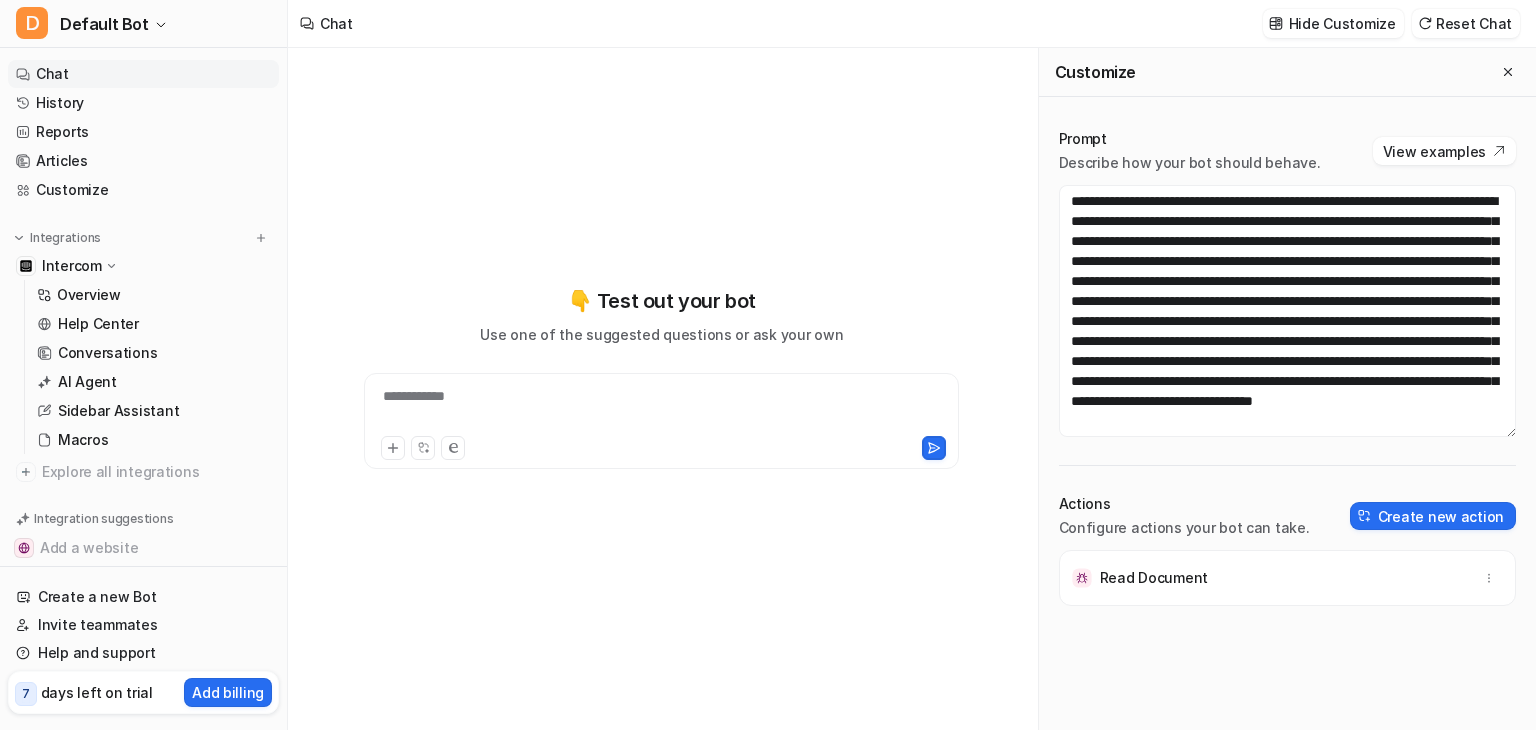 scroll, scrollTop: 20, scrollLeft: 0, axis: vertical 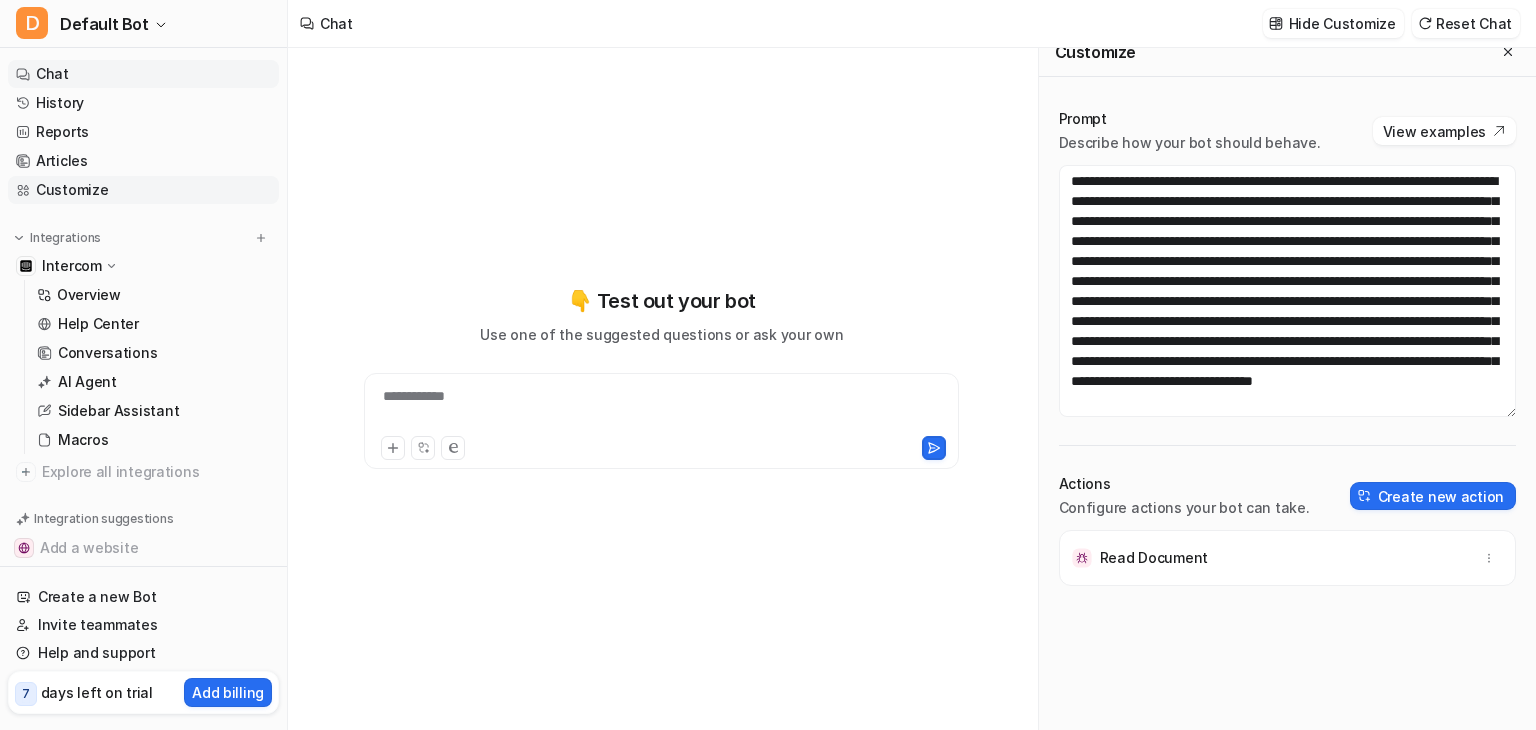 click on "Customize" at bounding box center [143, 190] 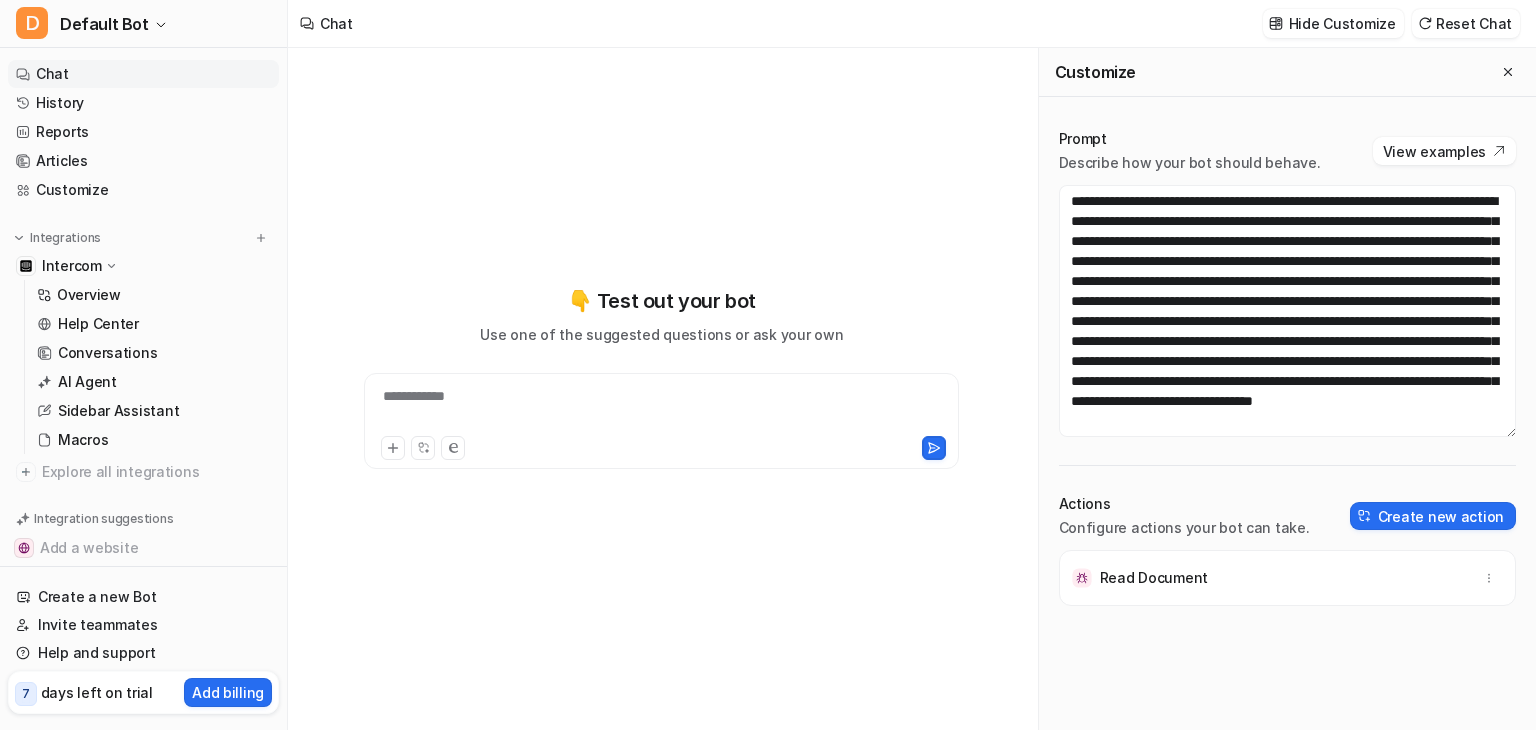 scroll, scrollTop: 20, scrollLeft: 0, axis: vertical 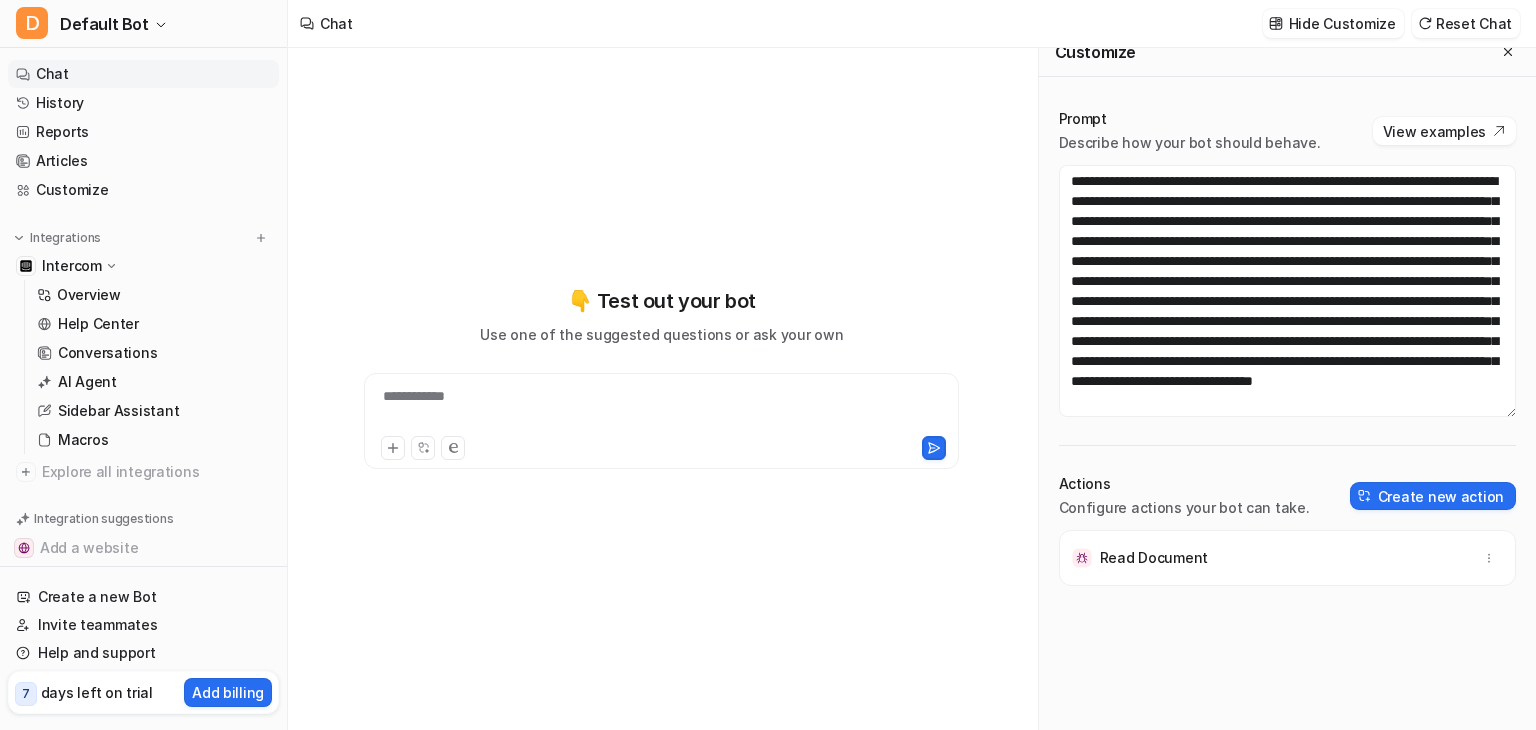 click on "Read Document" at bounding box center [1154, 558] 